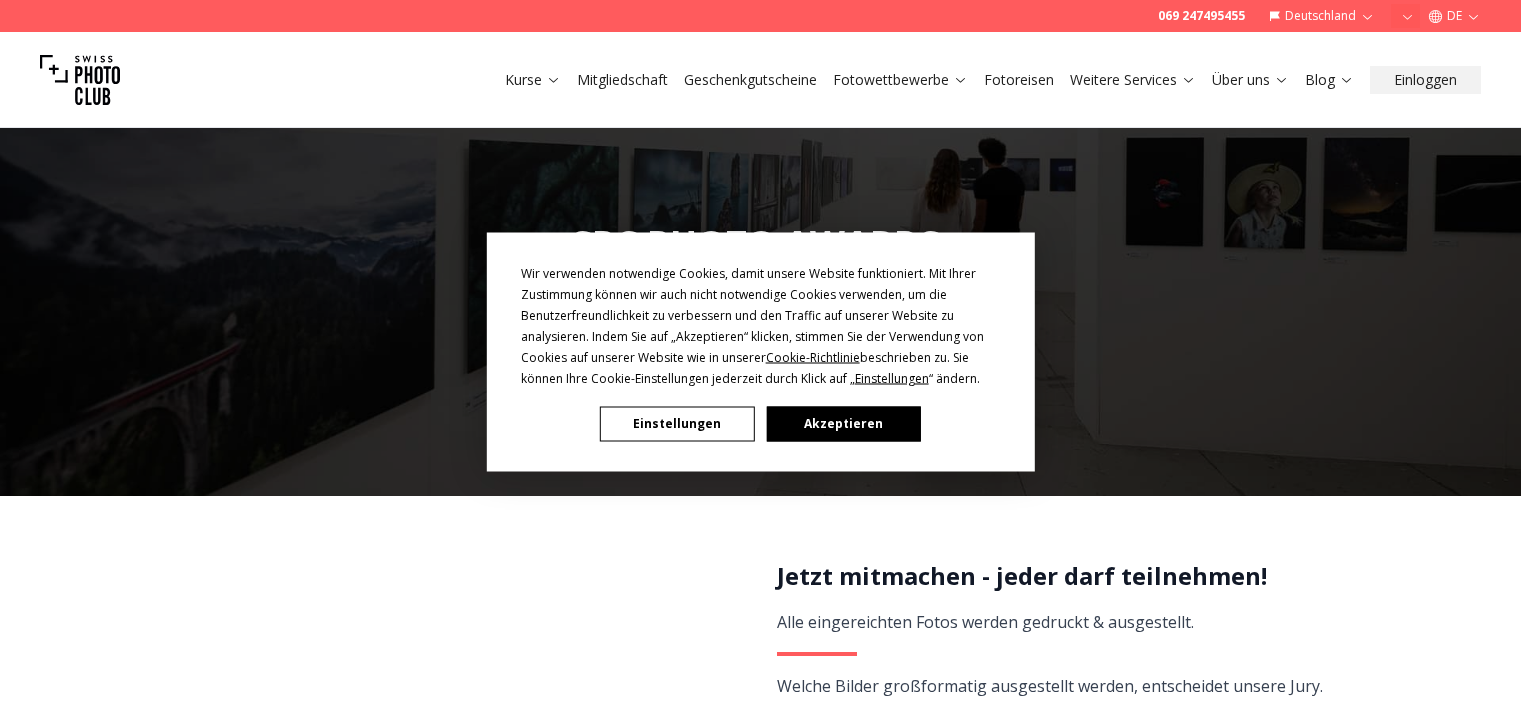 scroll, scrollTop: 0, scrollLeft: 0, axis: both 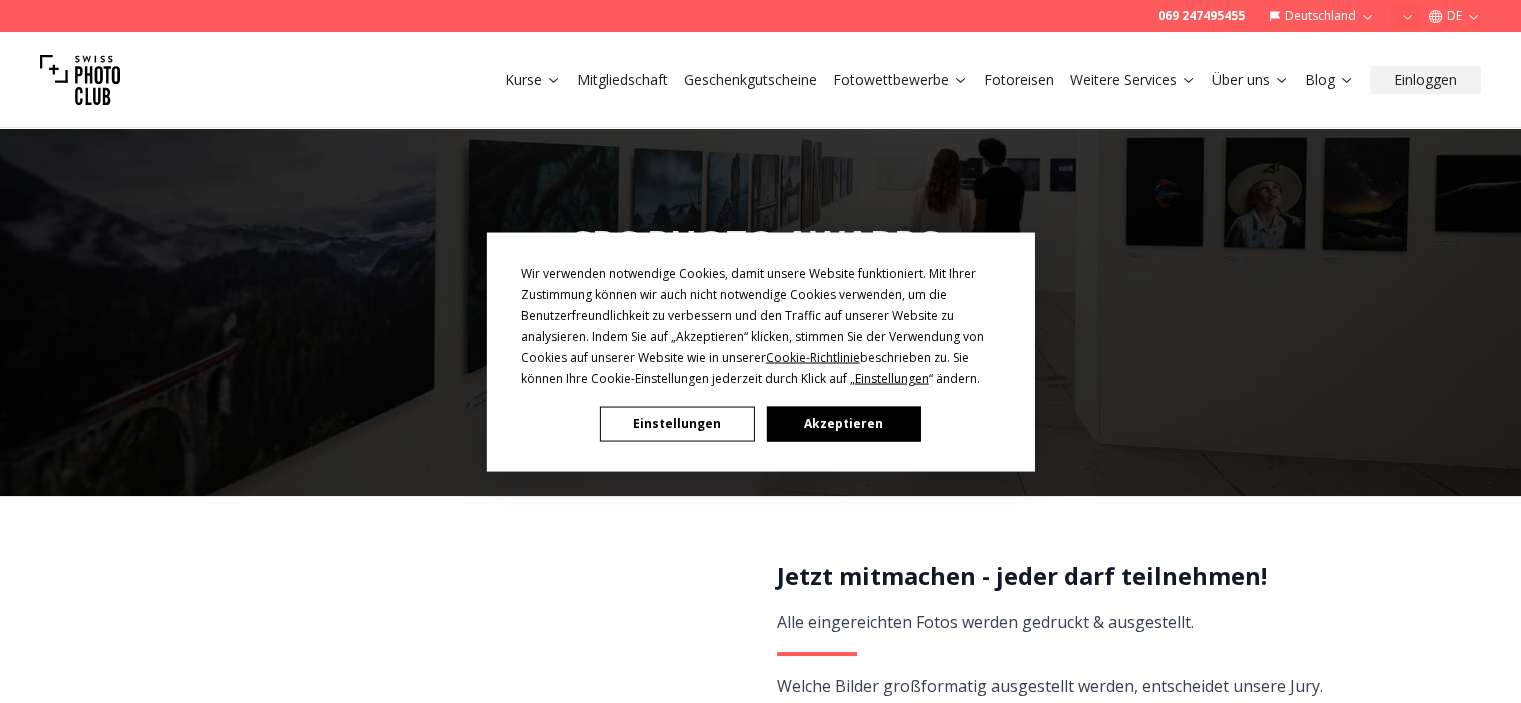 click on "Wir verwenden notwendige Cookies, damit unsere Website funktioniert. Mit Ihrer Zustimmung können wir auch nicht notwendige Cookies verwenden, um die Benutzerfreundlichkeit zu verbessern und  den Traffic auf unserer Website zu analysieren. Indem Sie auf „Akzeptieren“ klicken, stimmen Sie der Verwendung von Cookies auf unserer Website wie in unserer  Cookie-Richtlinie  beschrieben zu. Sie können Ihre Cookie-Einstellungen jederzeit durch Klick auf „ Einstellungen “ ändern. Einstellungen Akzeptieren" at bounding box center [761, 351] 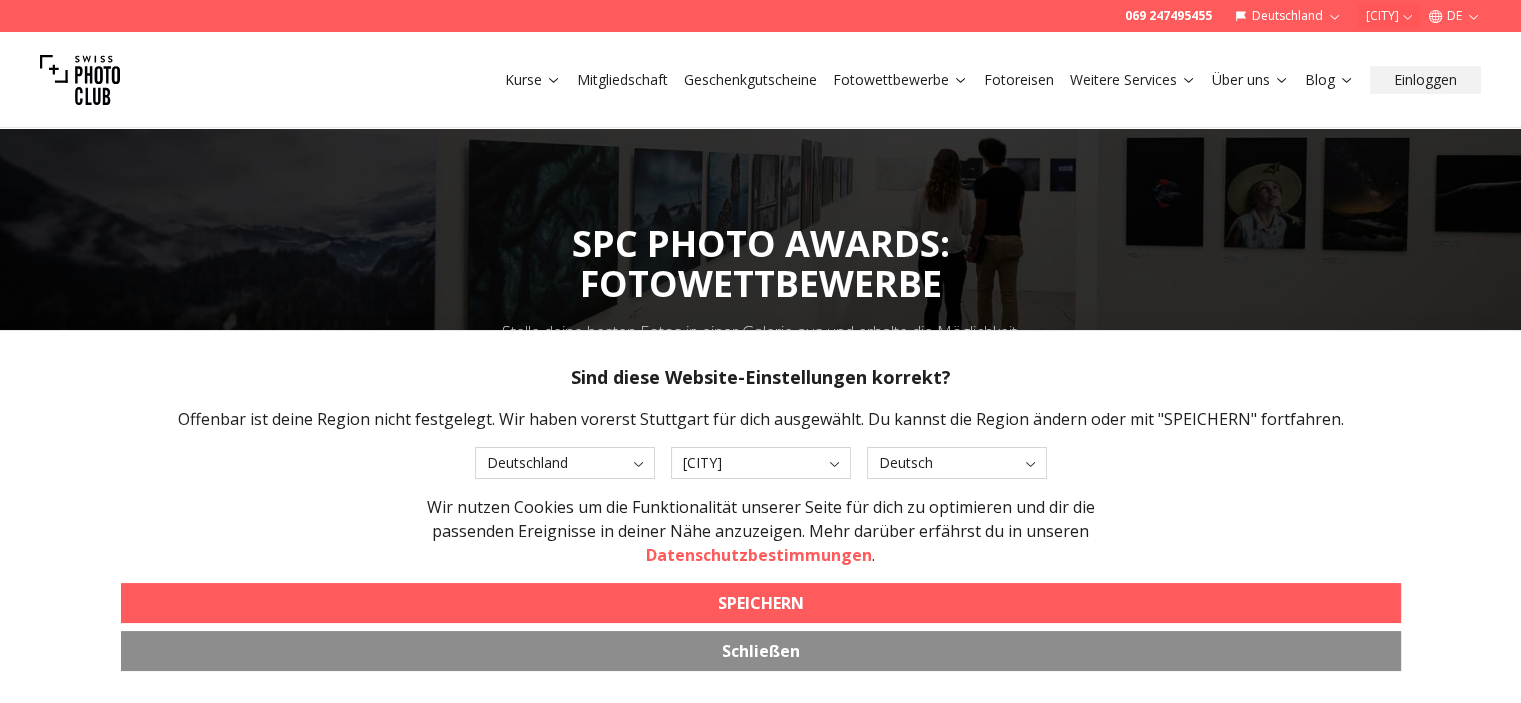 scroll, scrollTop: 376, scrollLeft: 0, axis: vertical 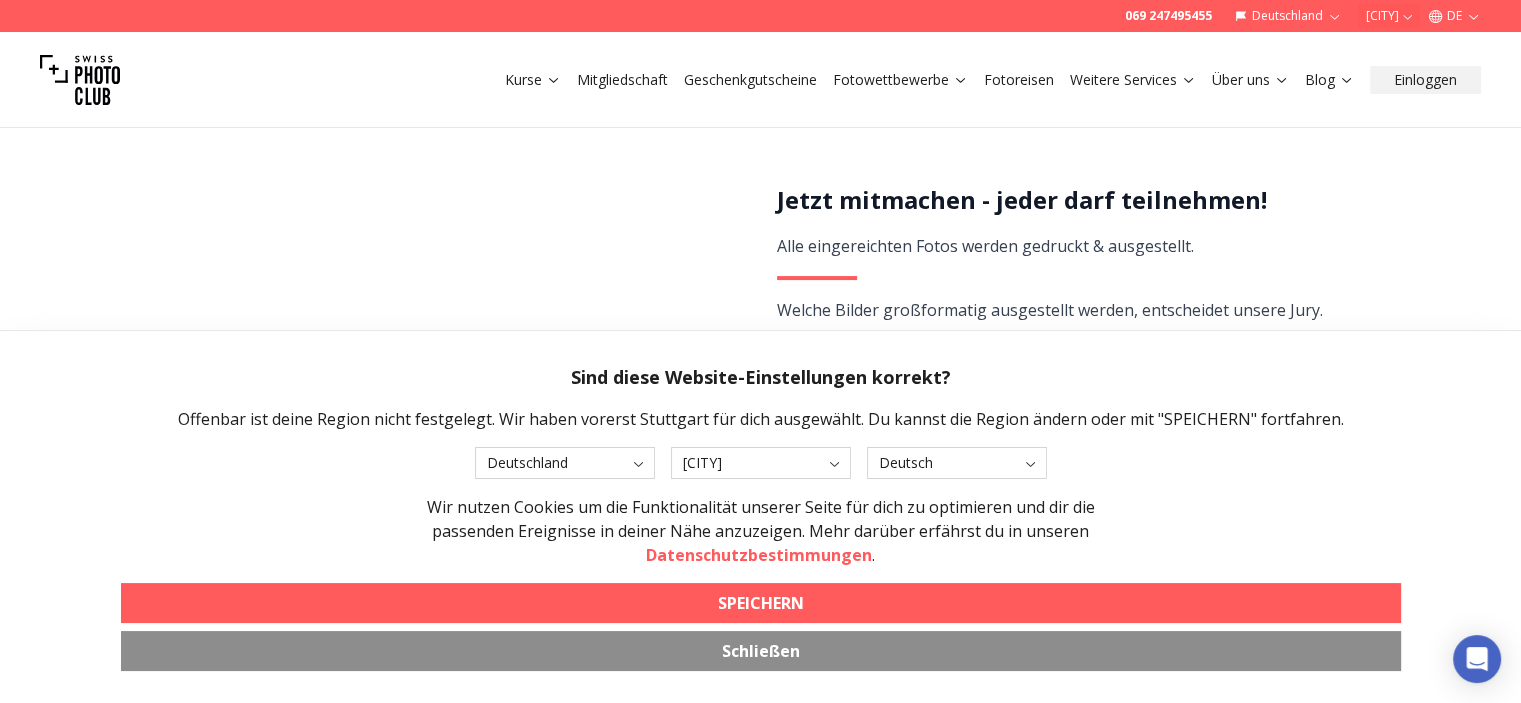 click on "SPEICHERN" at bounding box center (761, 603) 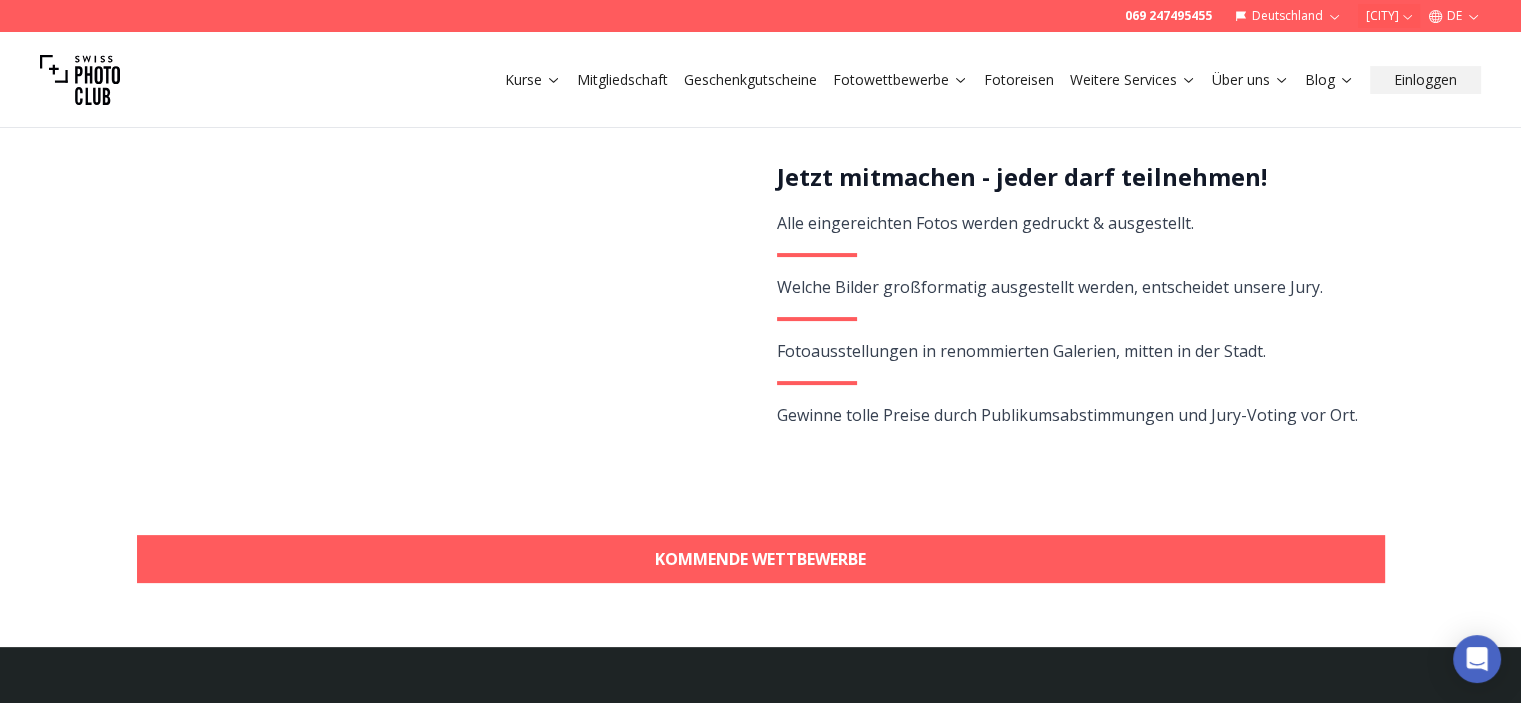 scroll, scrollTop: 402, scrollLeft: 0, axis: vertical 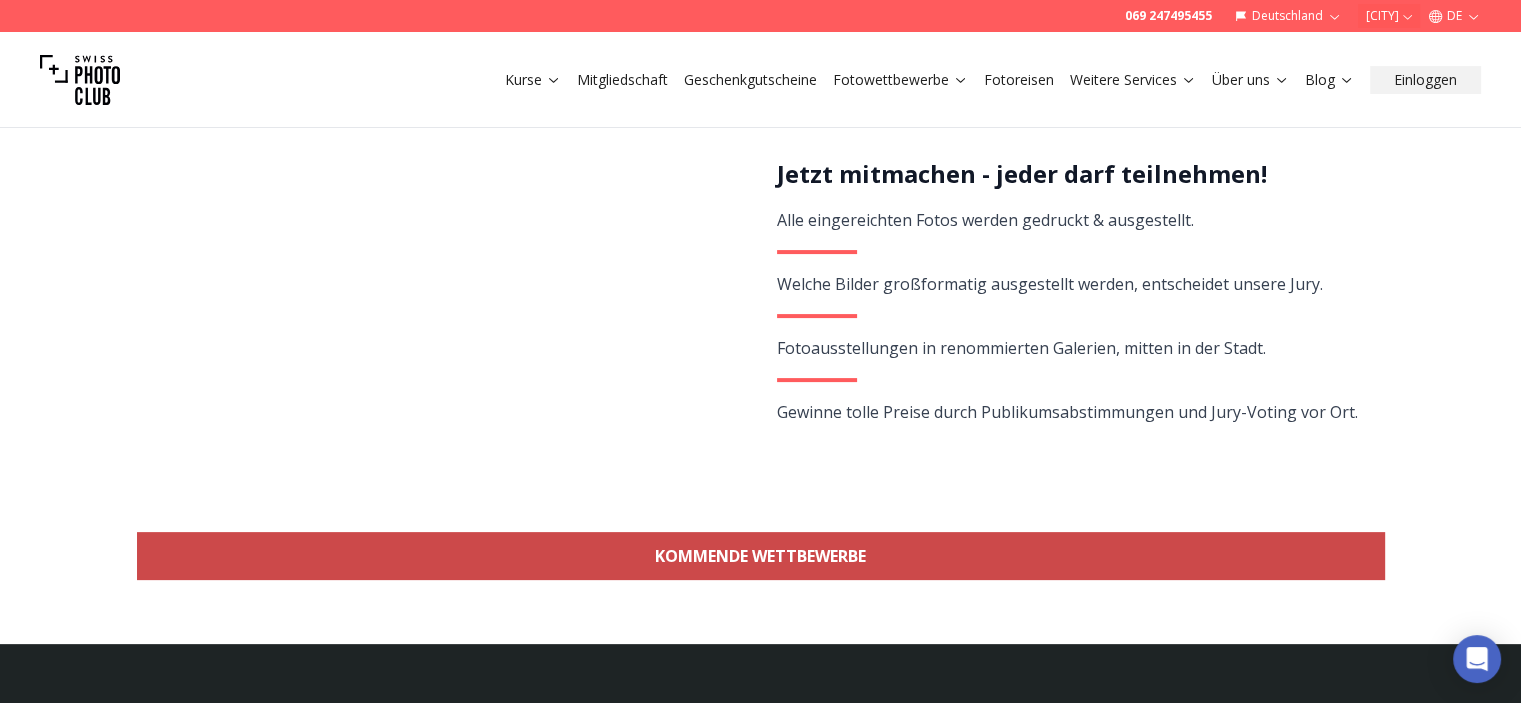 click on "KOMMENDE WETTBEWERBE" at bounding box center (761, 556) 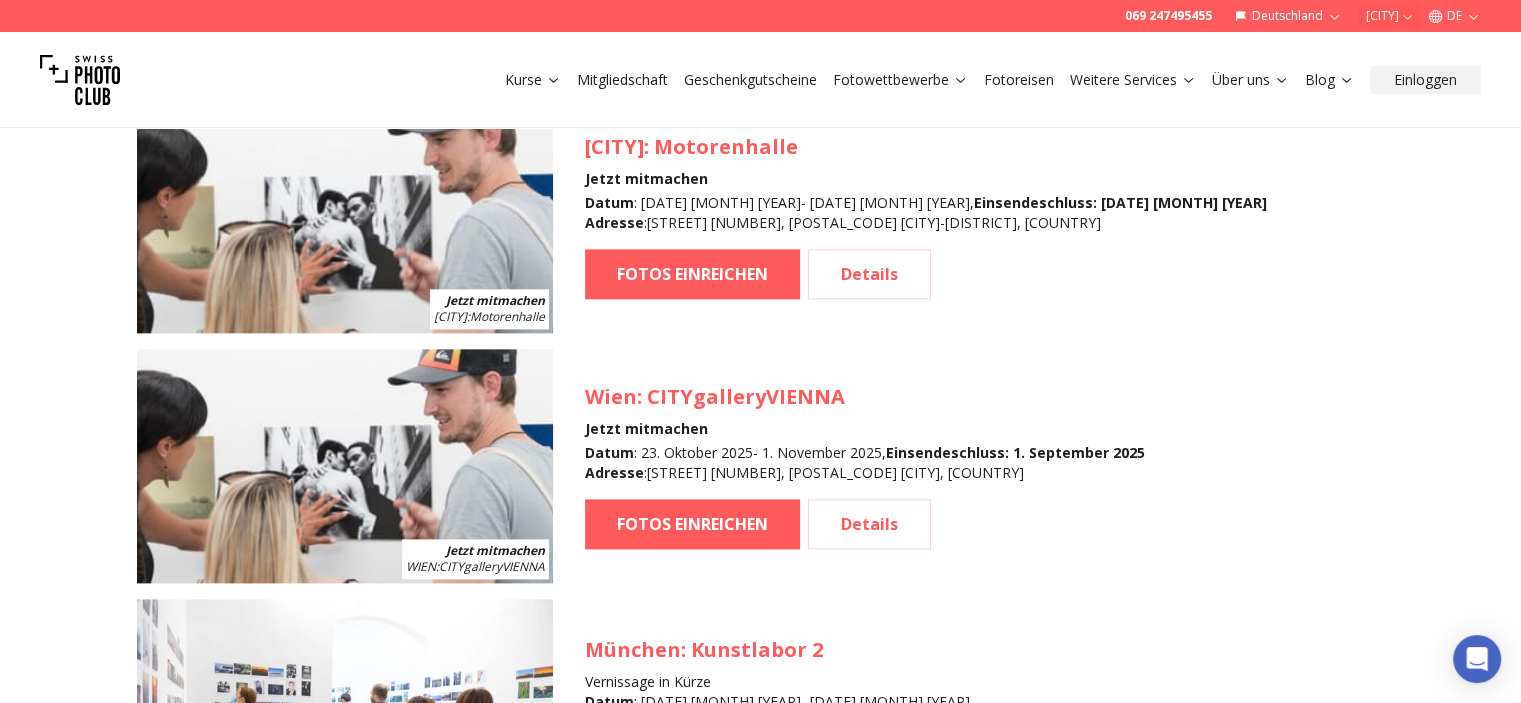scroll, scrollTop: 2434, scrollLeft: 0, axis: vertical 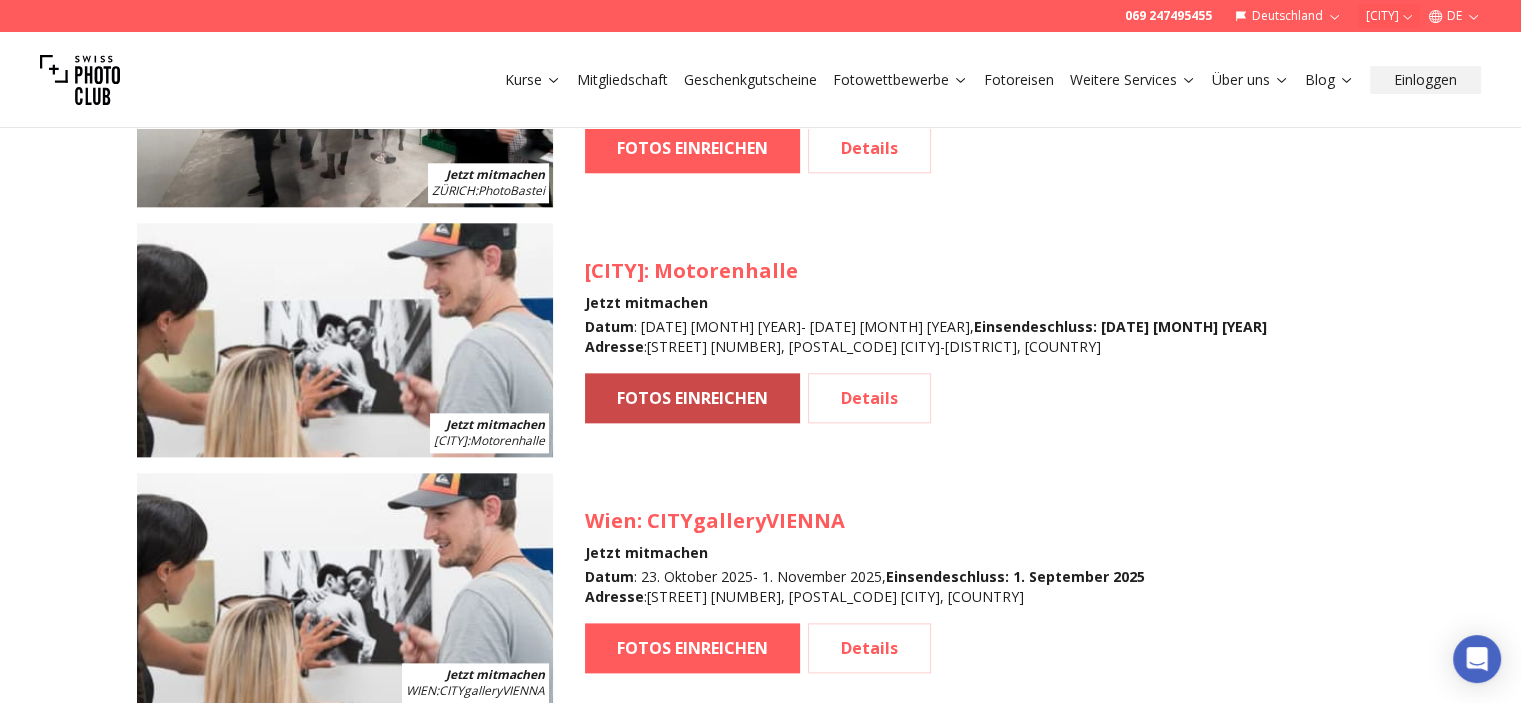click on "FOTOS EINREICHEN" at bounding box center [692, 398] 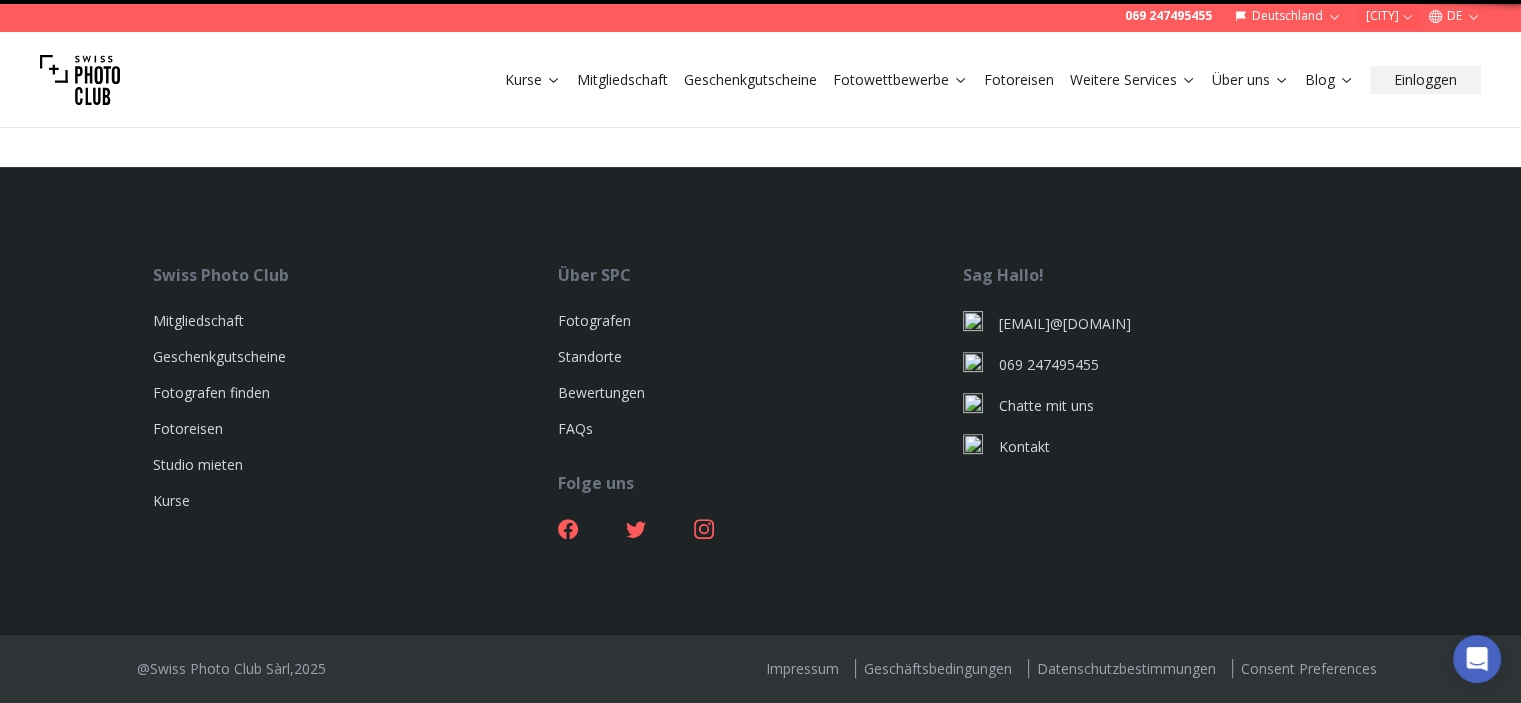 select on "*******" 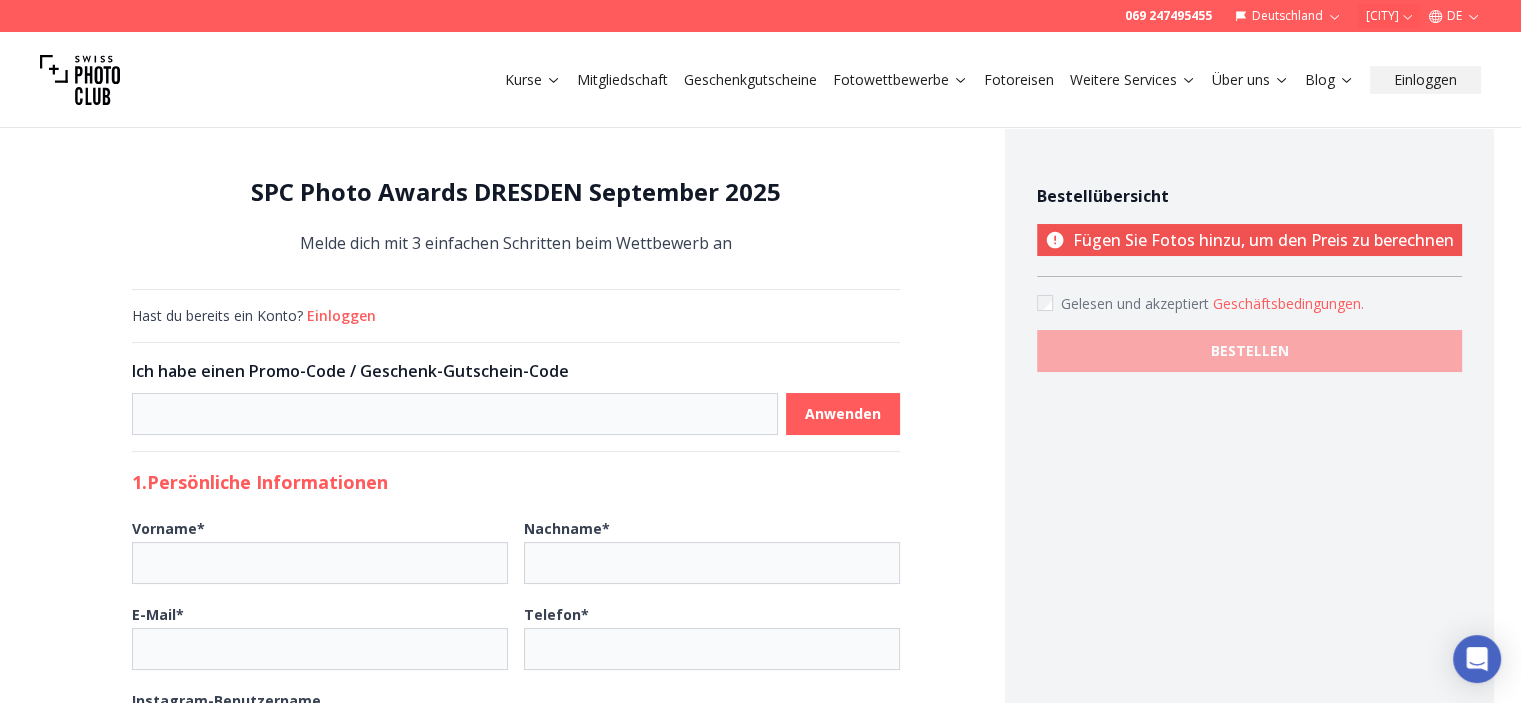 scroll, scrollTop: 76, scrollLeft: 0, axis: vertical 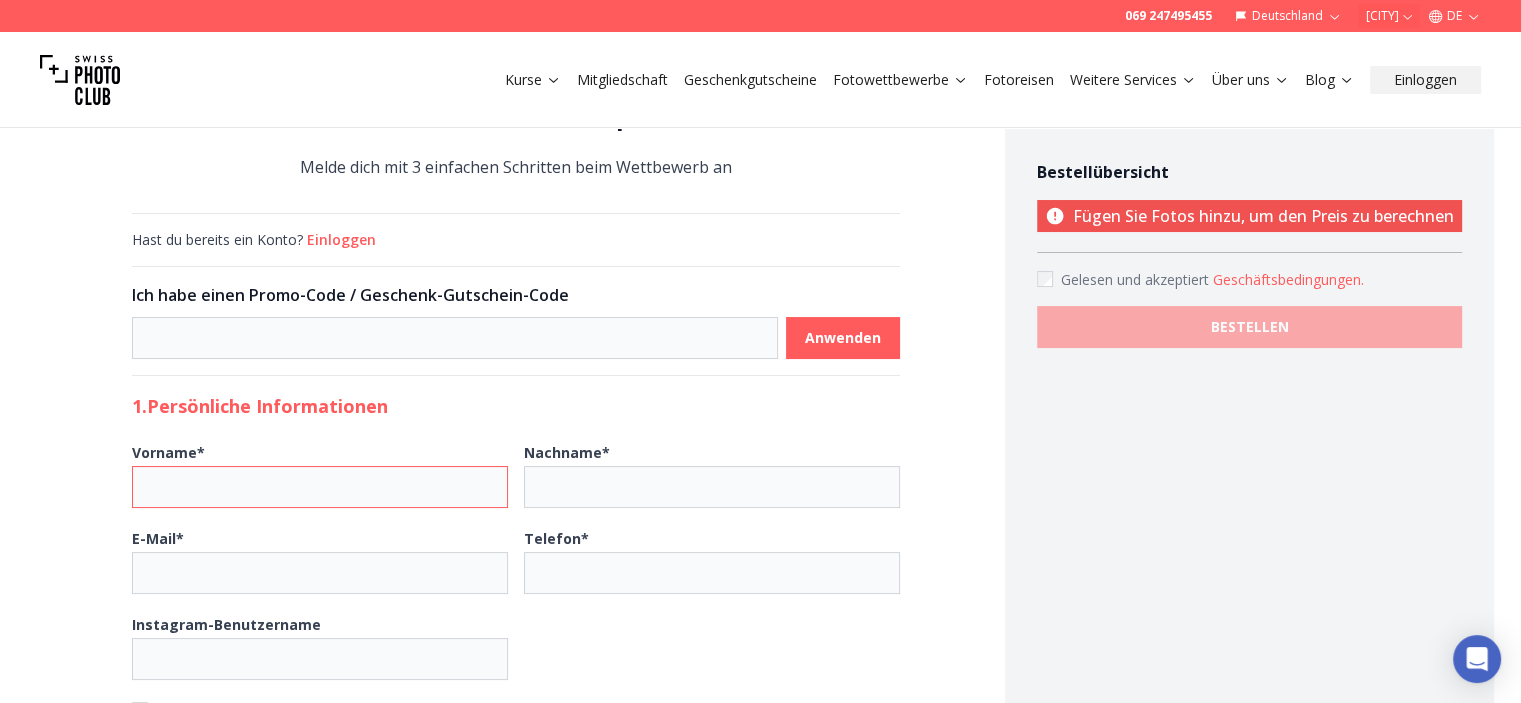 click on "Vorname *" at bounding box center (320, 487) 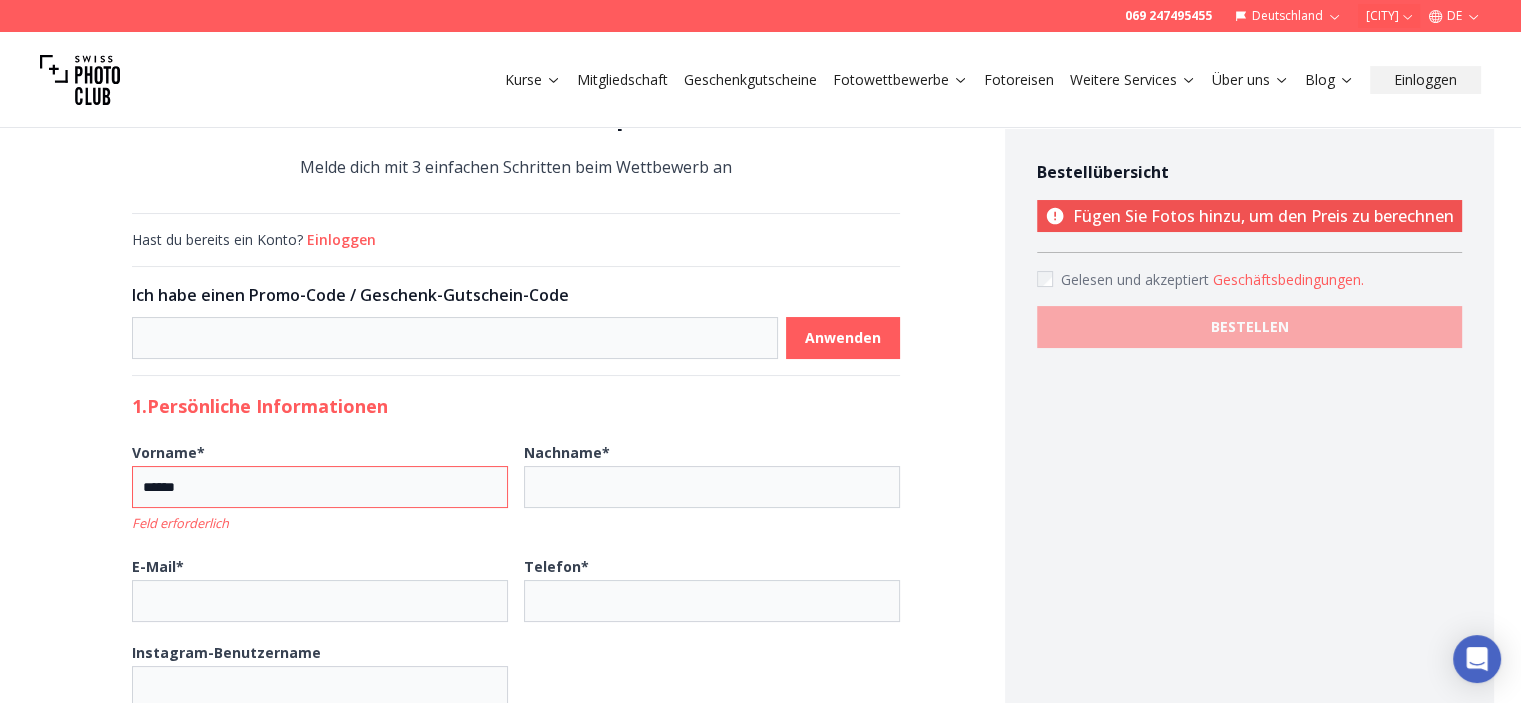 type on "******" 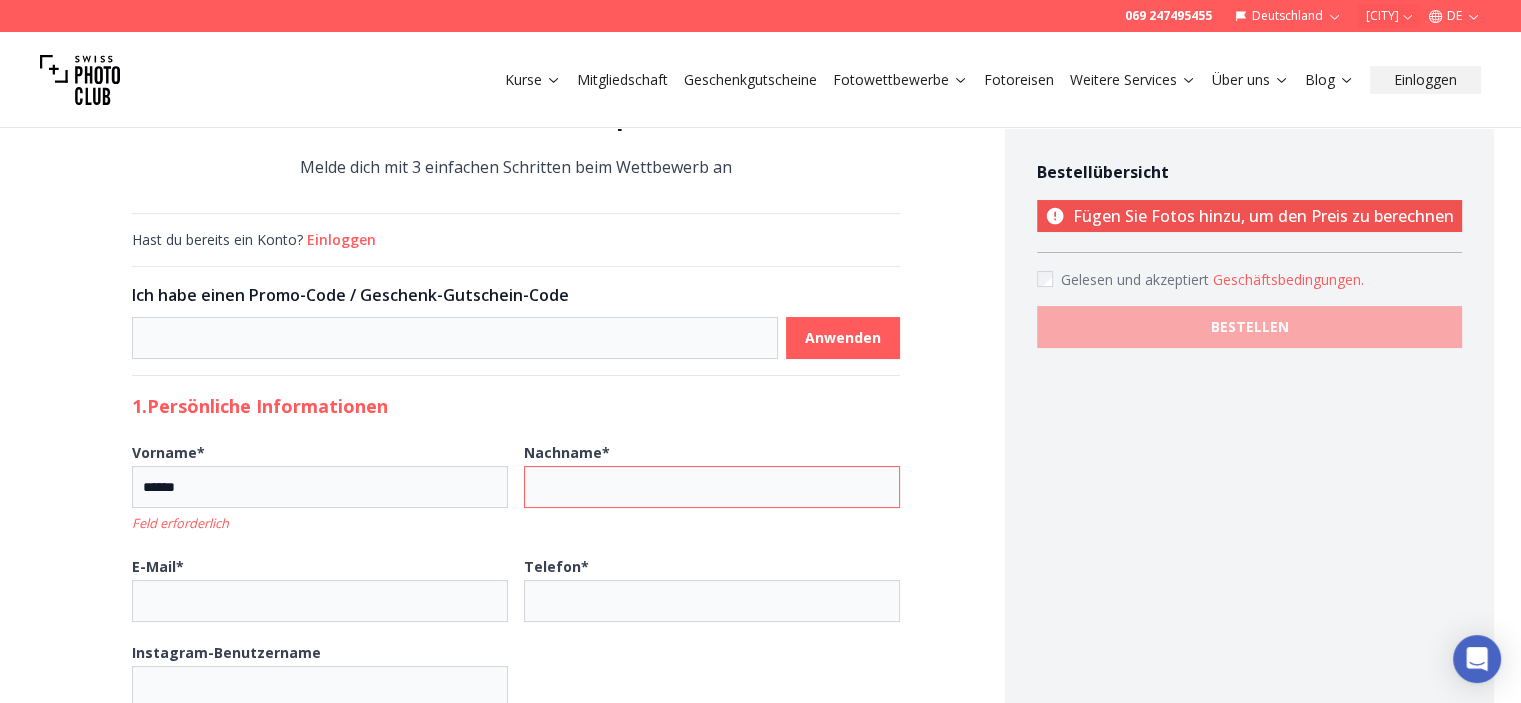 click on "Nachname *" at bounding box center (712, 487) 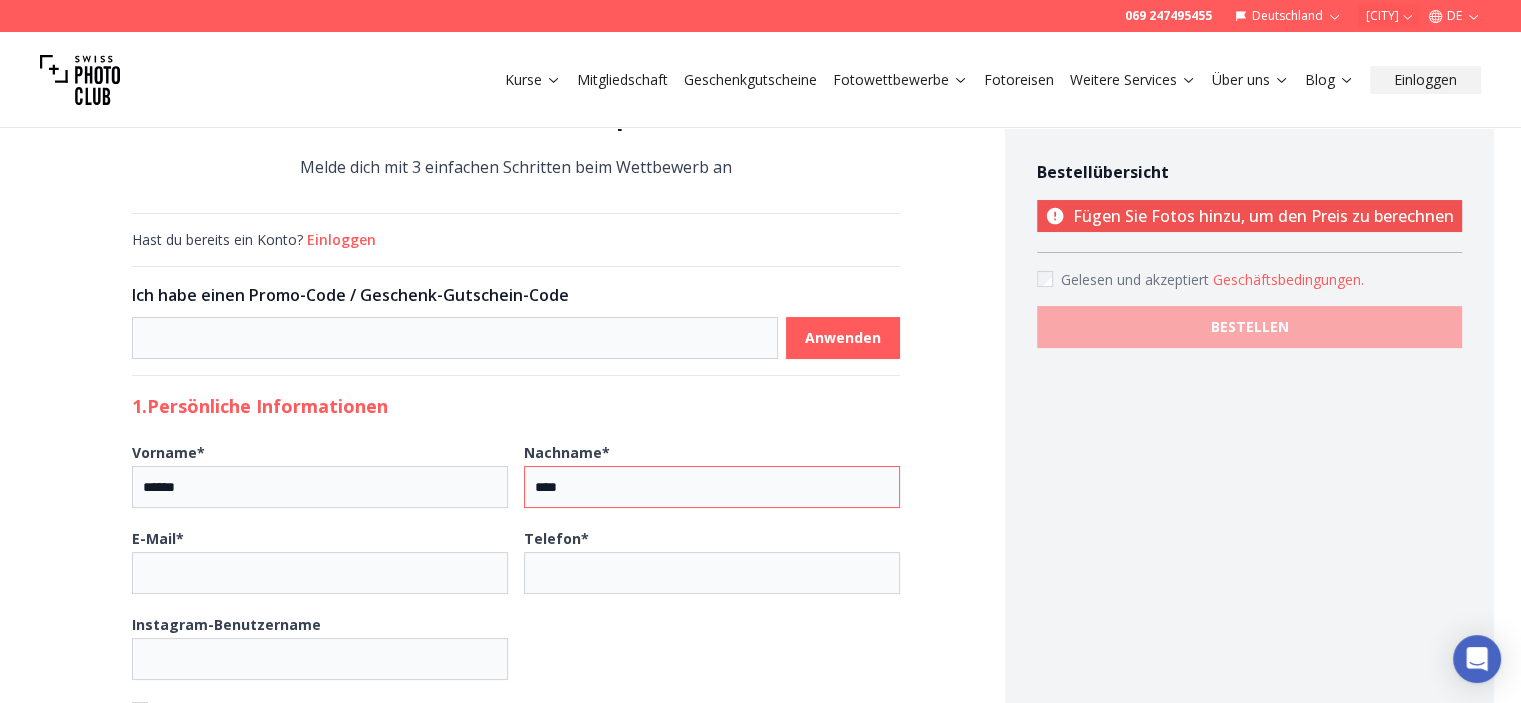 type on "****" 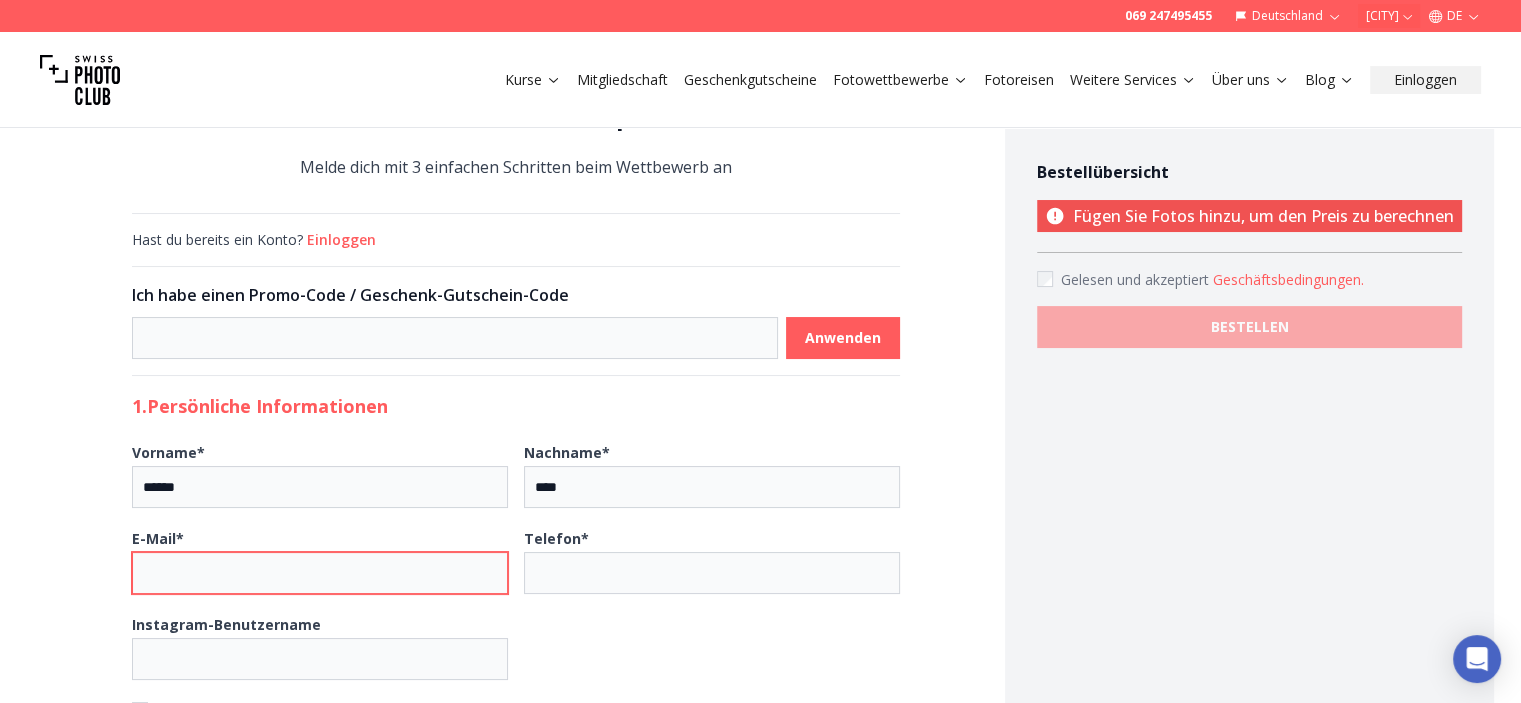 click on "E-Mail *" at bounding box center (320, 573) 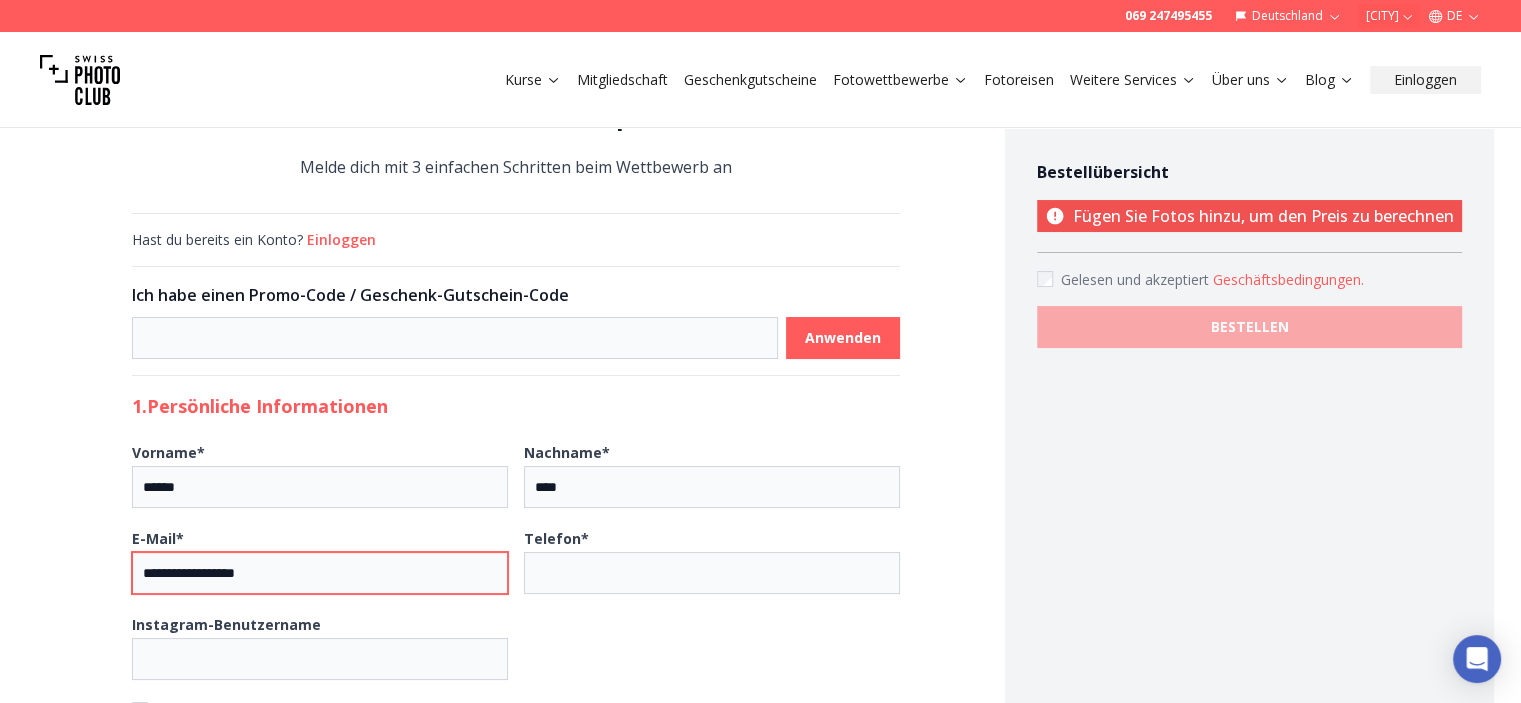 type on "**********" 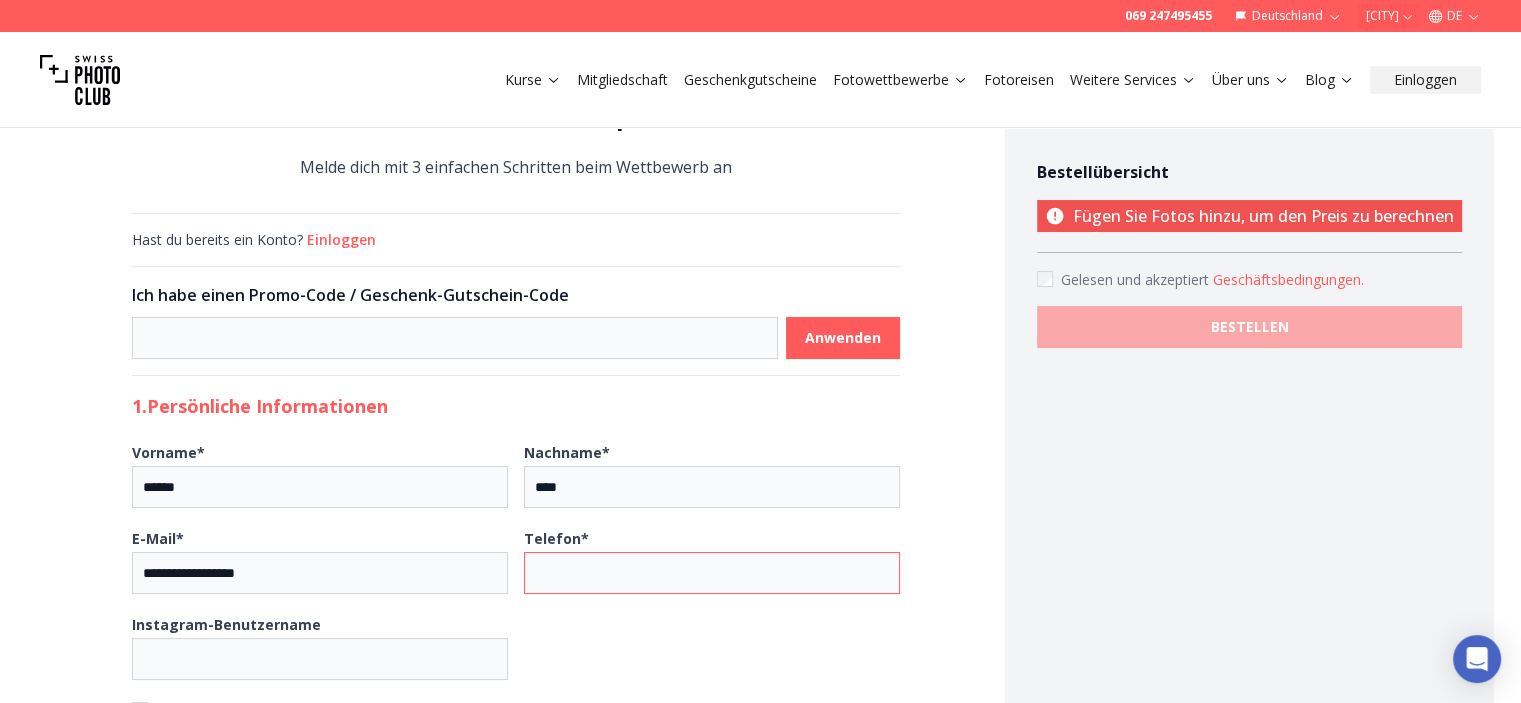 click on "Telefon *" at bounding box center [712, 573] 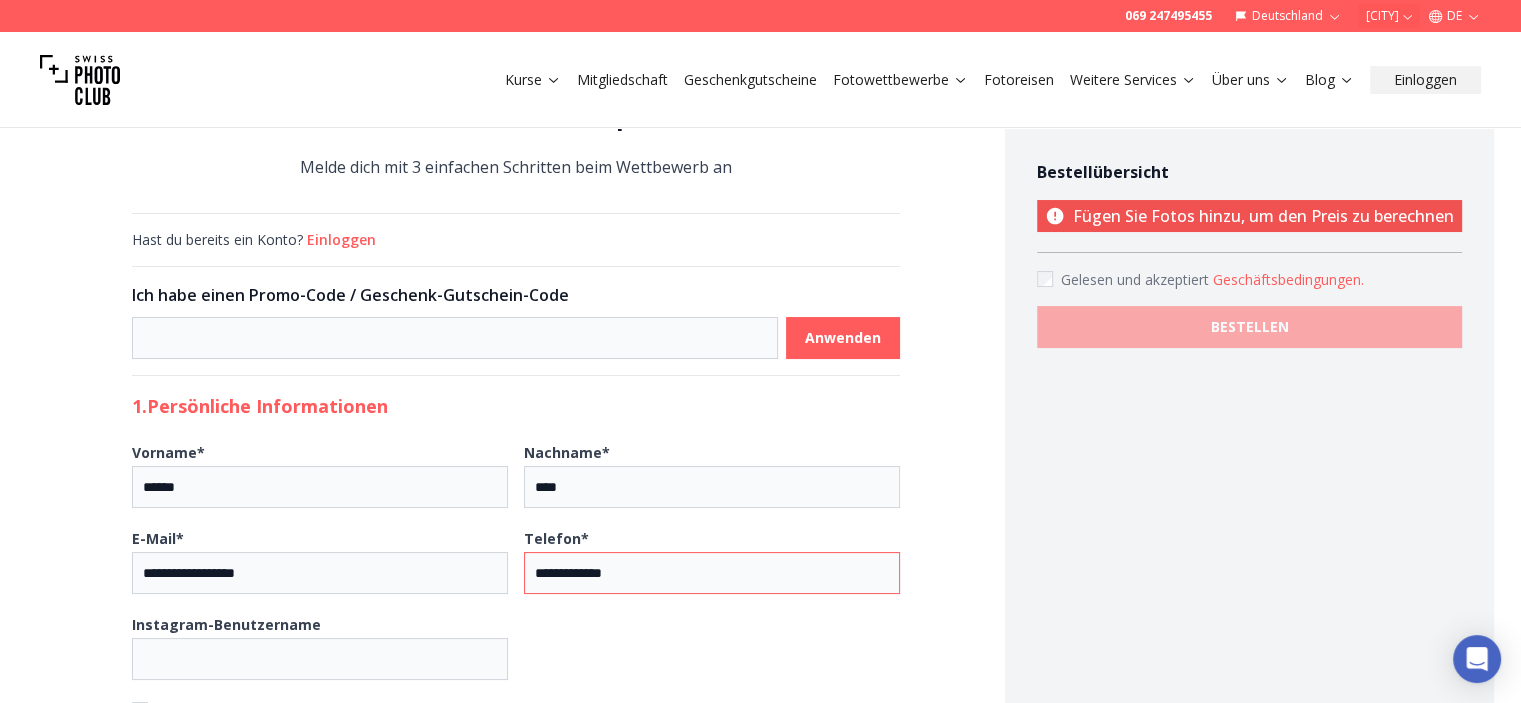 scroll, scrollTop: 251, scrollLeft: 0, axis: vertical 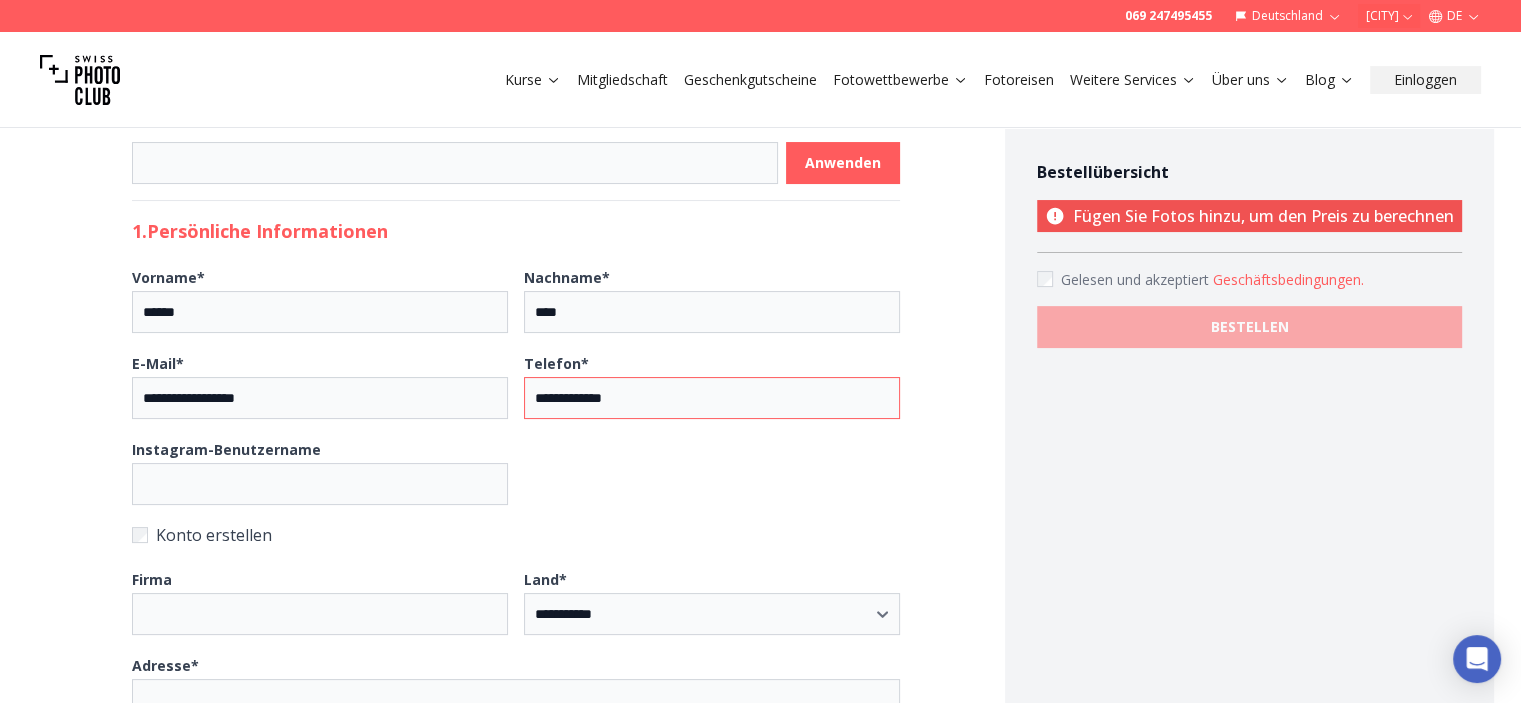 type on "**********" 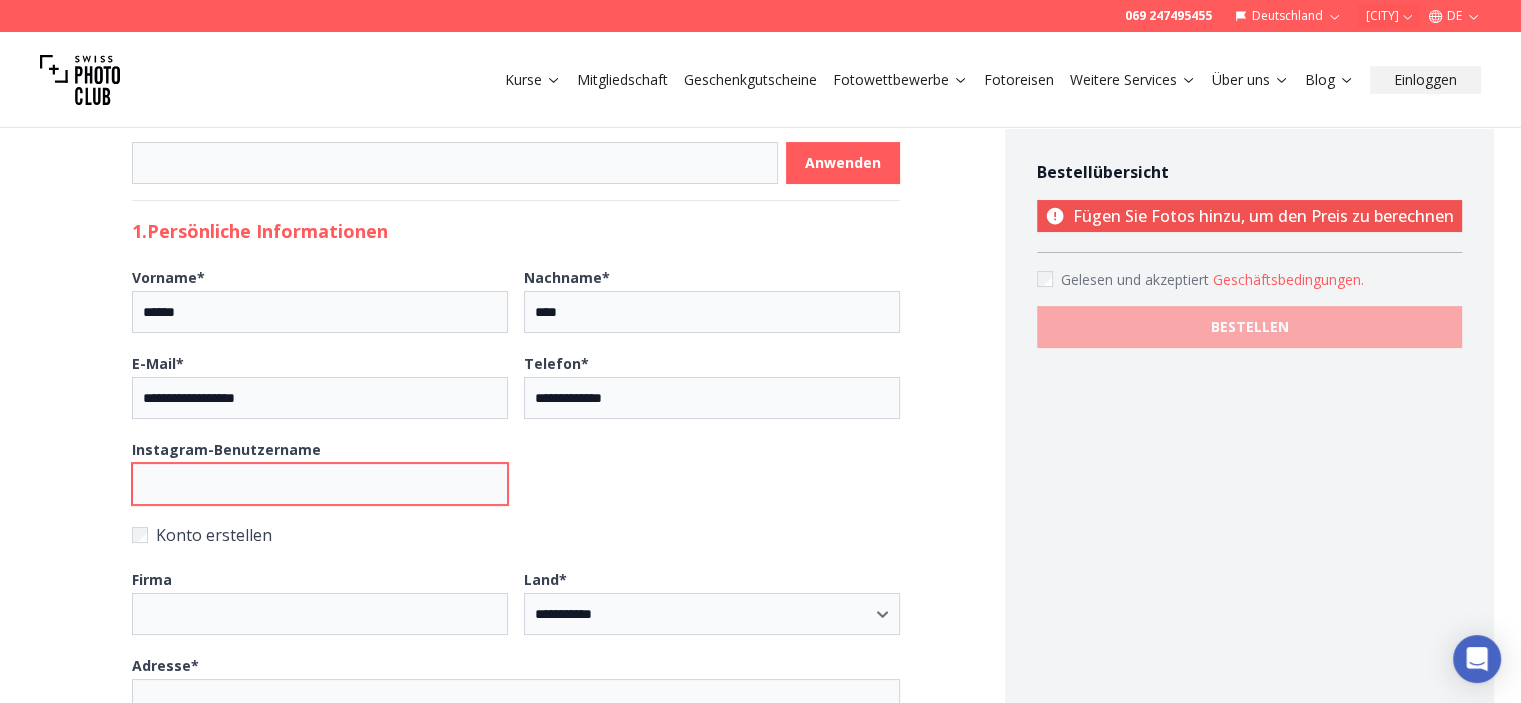 click on "Instagram-Benutzername" at bounding box center [320, 484] 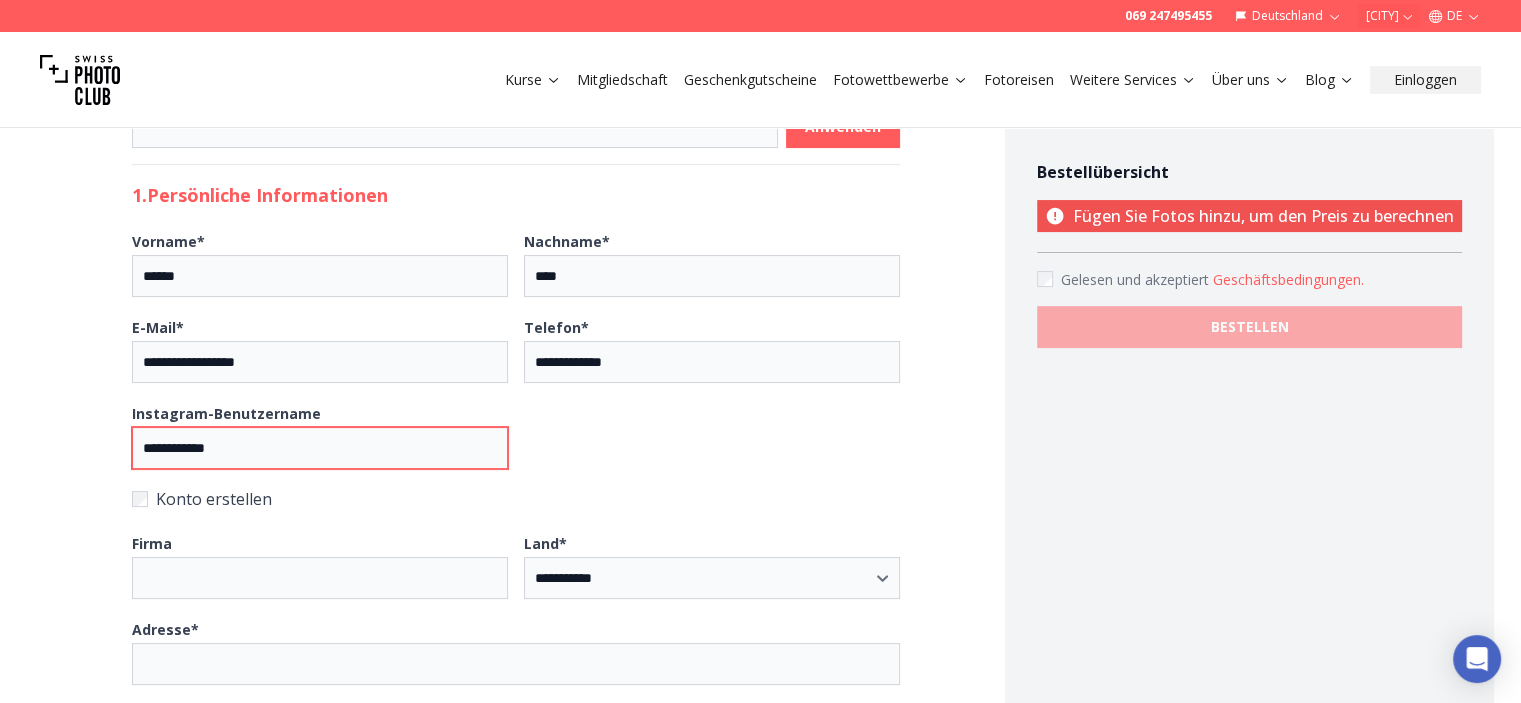 scroll, scrollTop: 346, scrollLeft: 0, axis: vertical 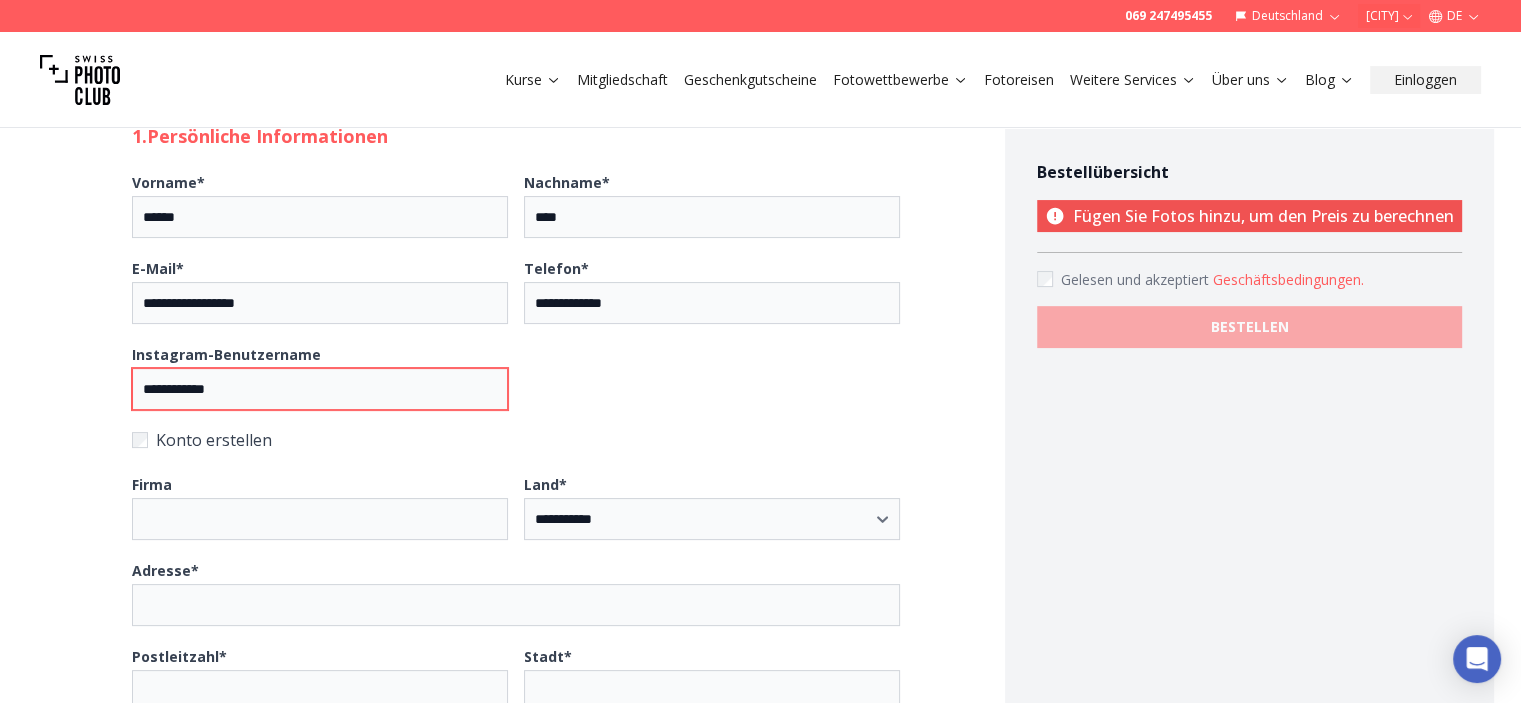 type on "**********" 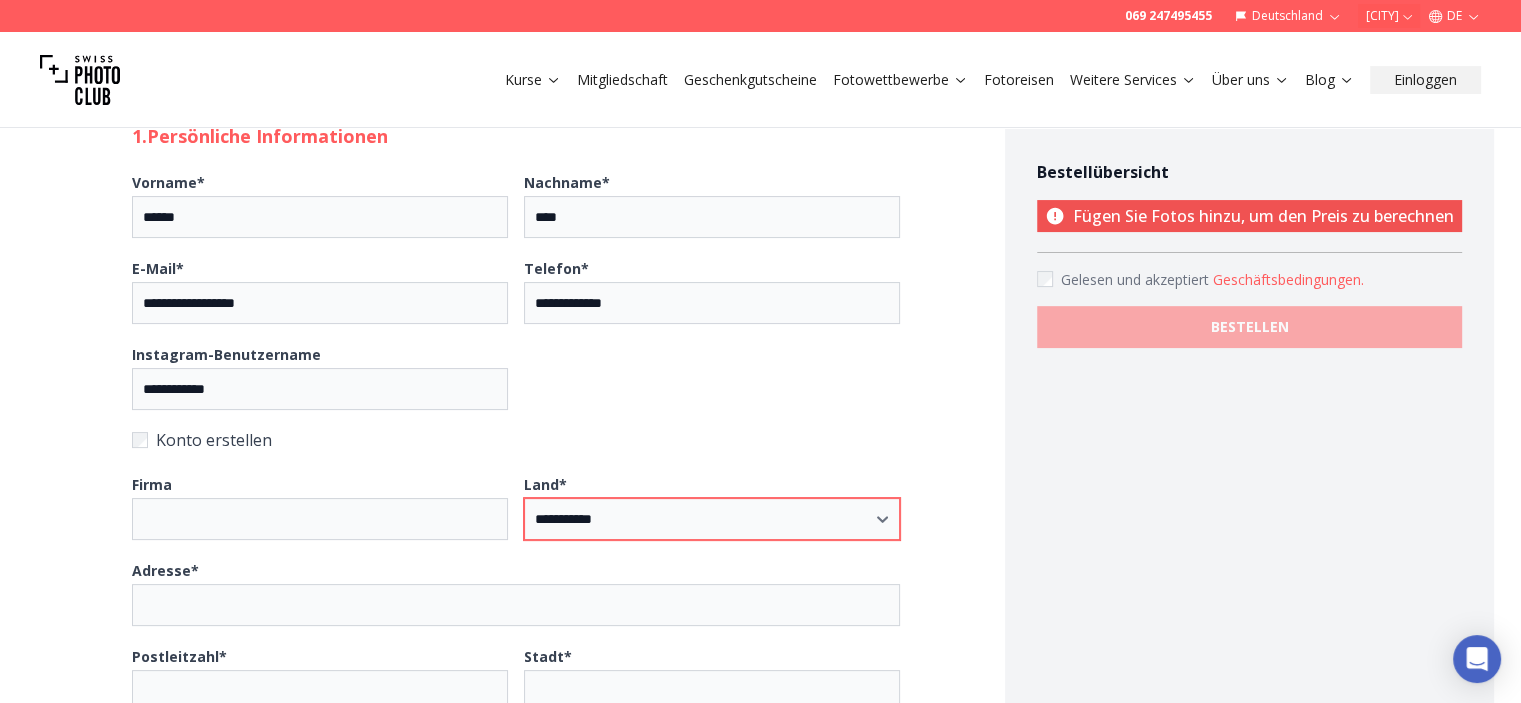 click on "**********" at bounding box center (712, 519) 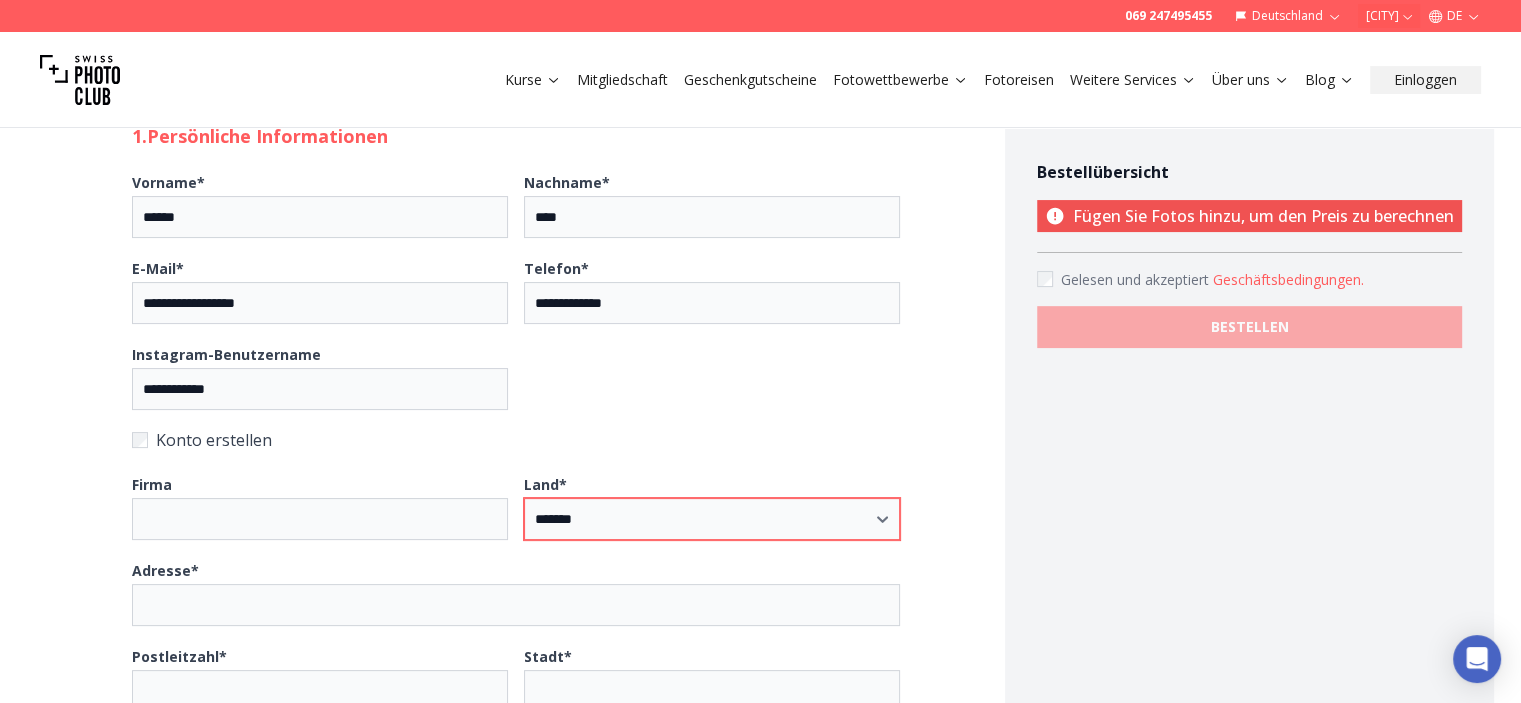click on "**********" at bounding box center [712, 519] 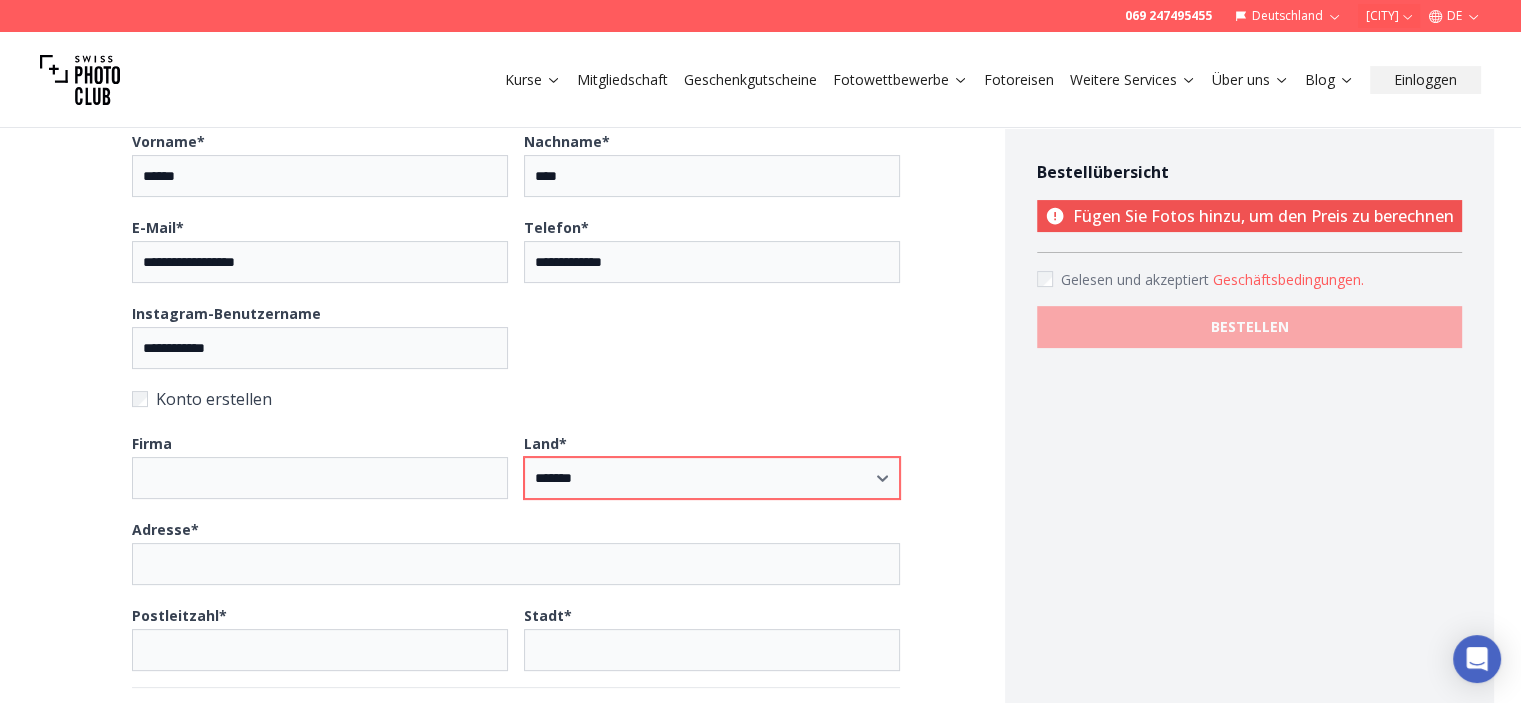 scroll, scrollTop: 388, scrollLeft: 0, axis: vertical 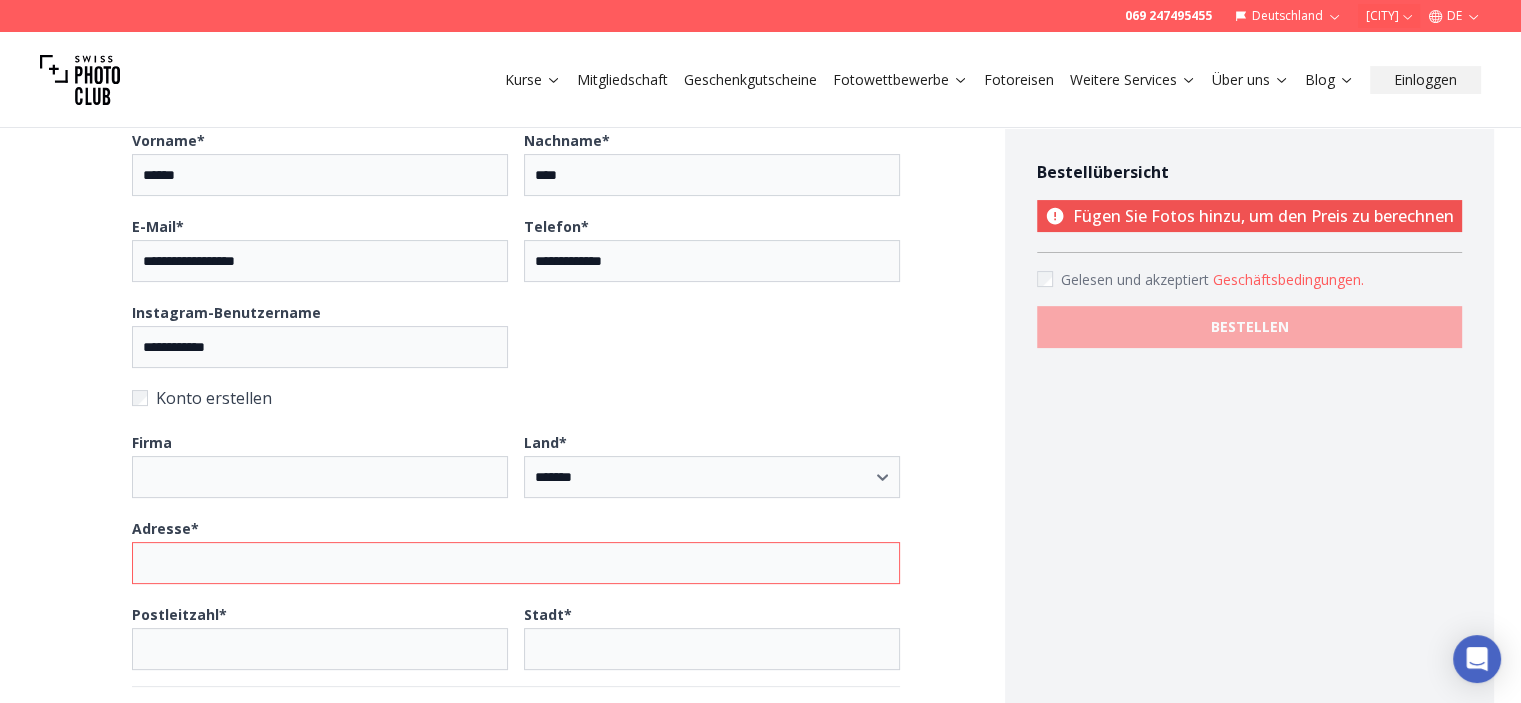 click on "Adresse *" at bounding box center [516, 563] 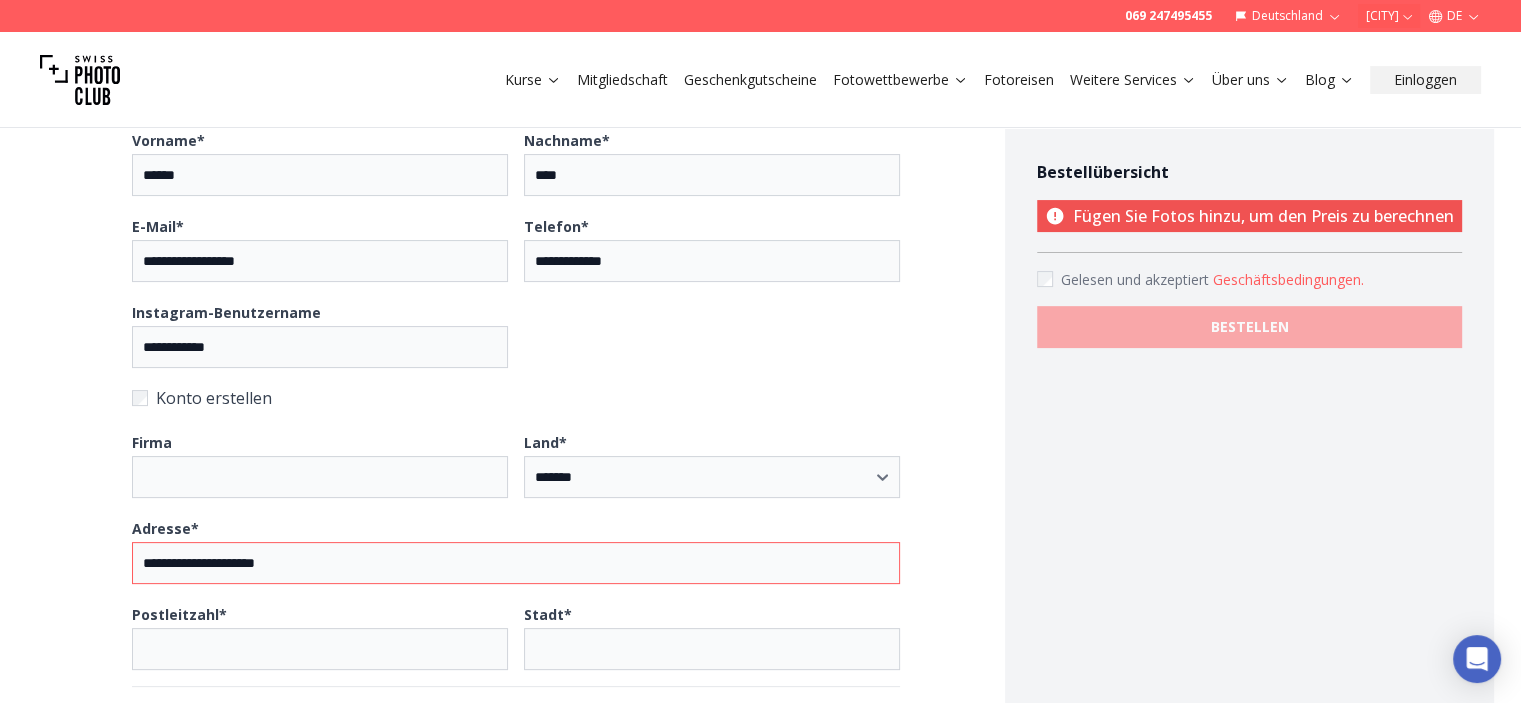 scroll, scrollTop: 508, scrollLeft: 0, axis: vertical 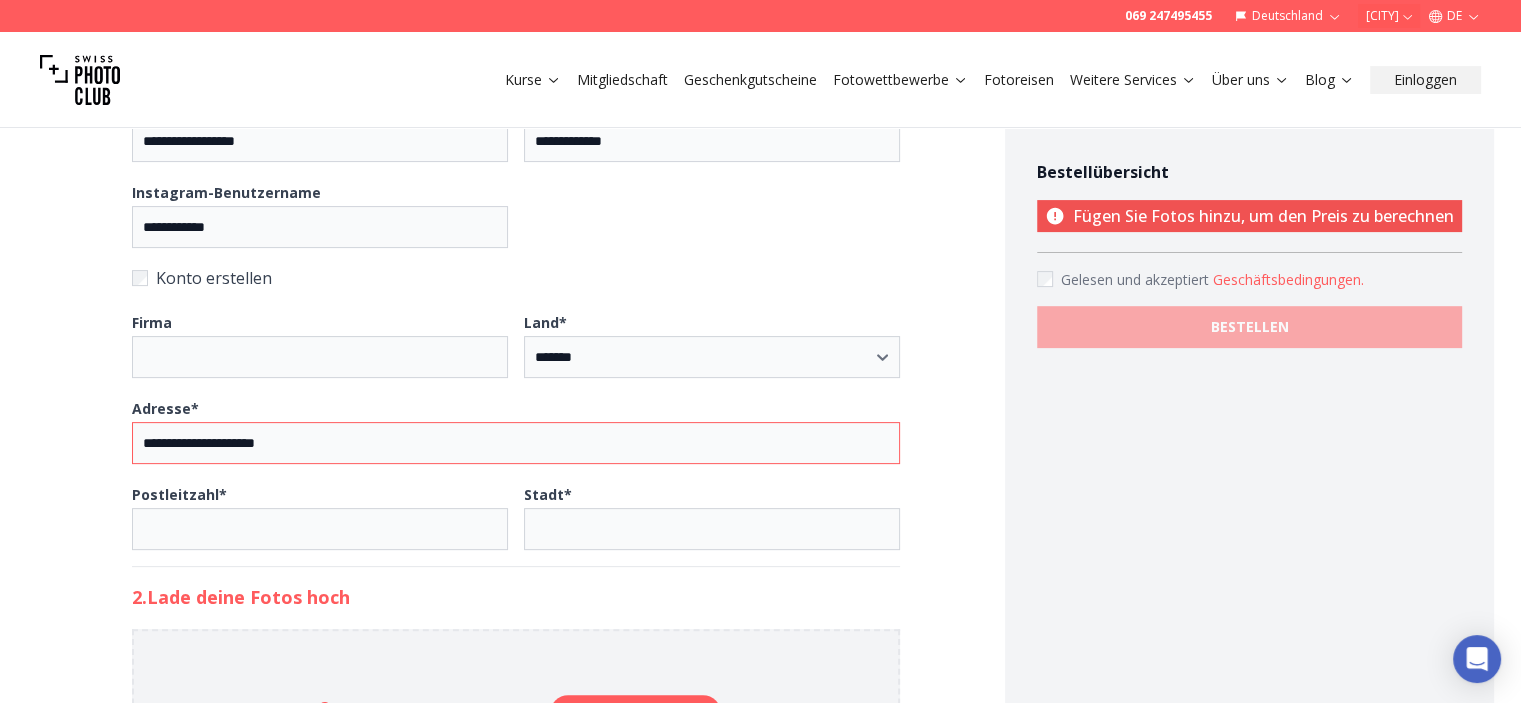 type on "**********" 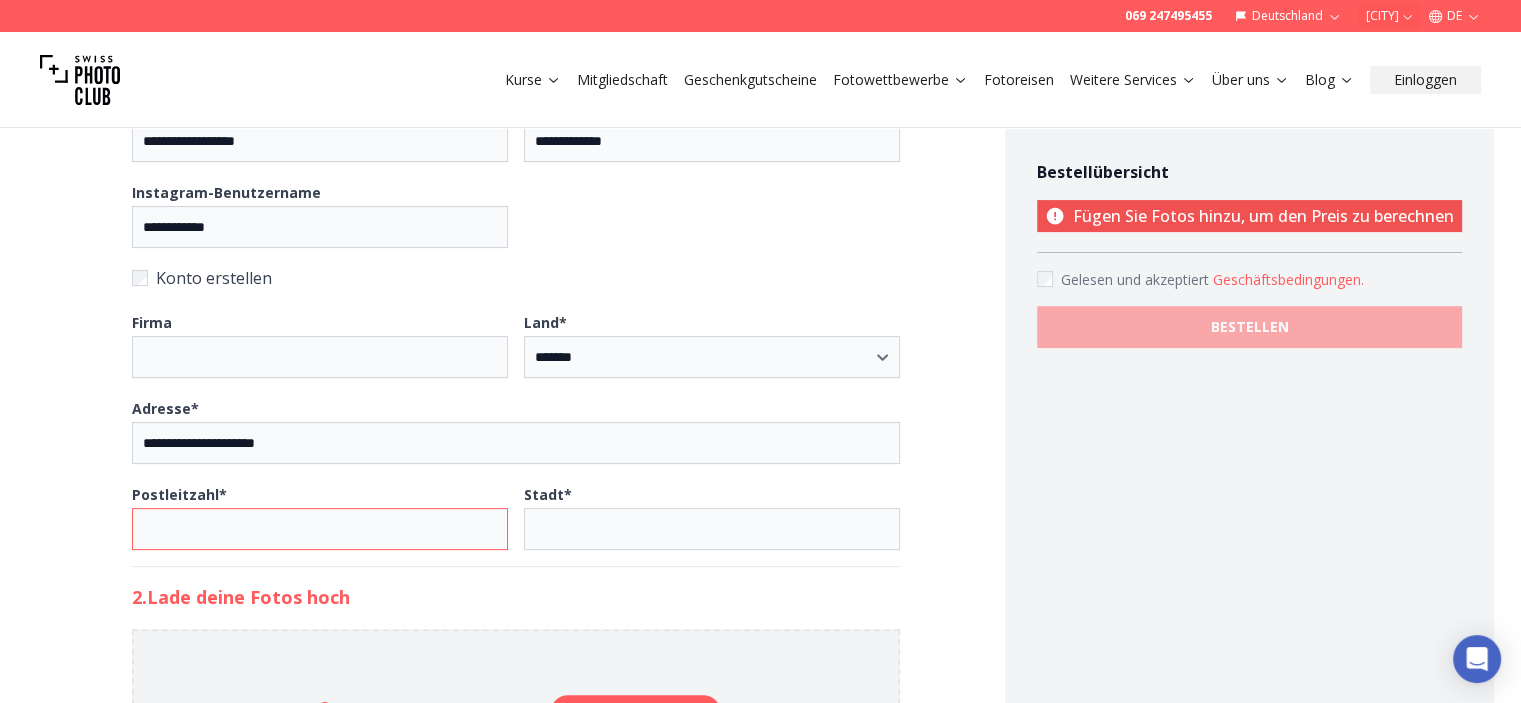 click on "Postleitzahl *" at bounding box center (320, 529) 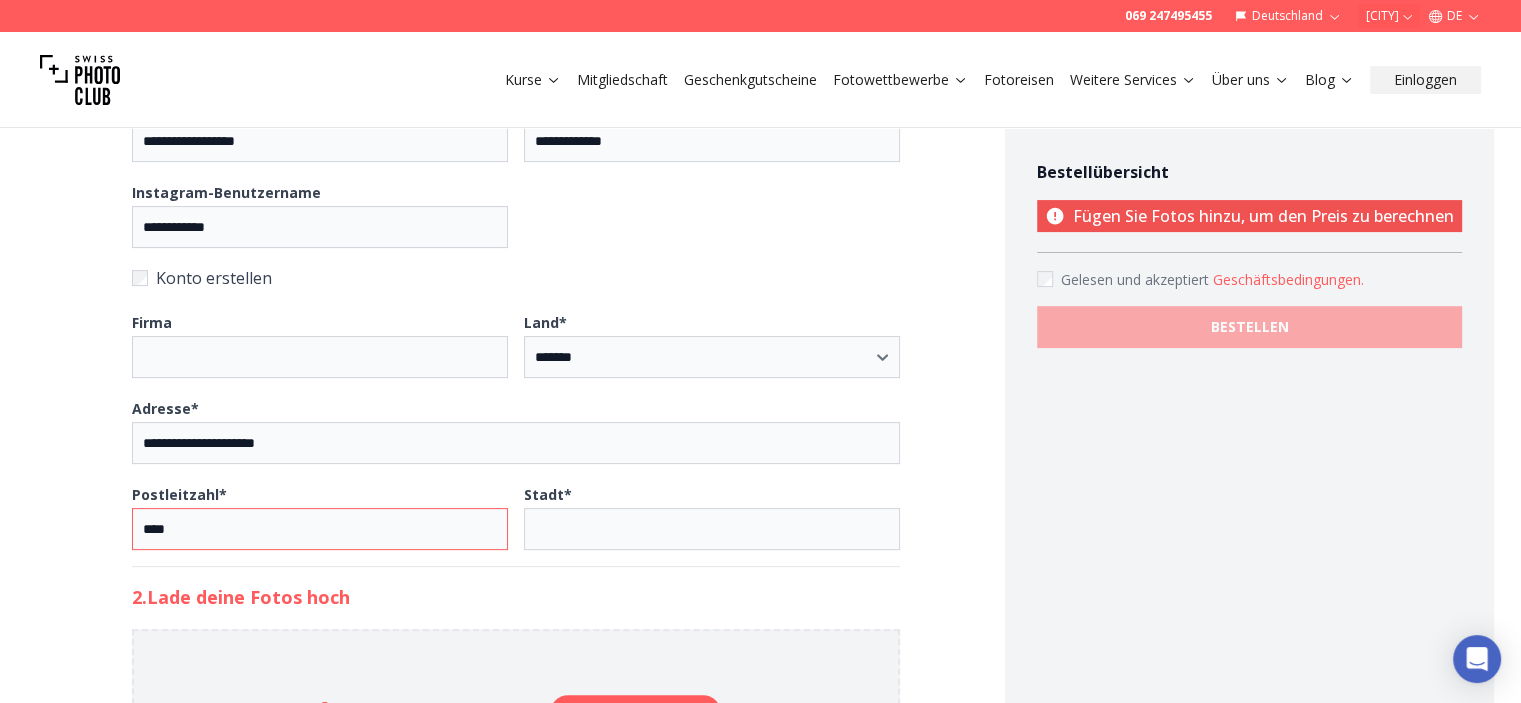 type on "****" 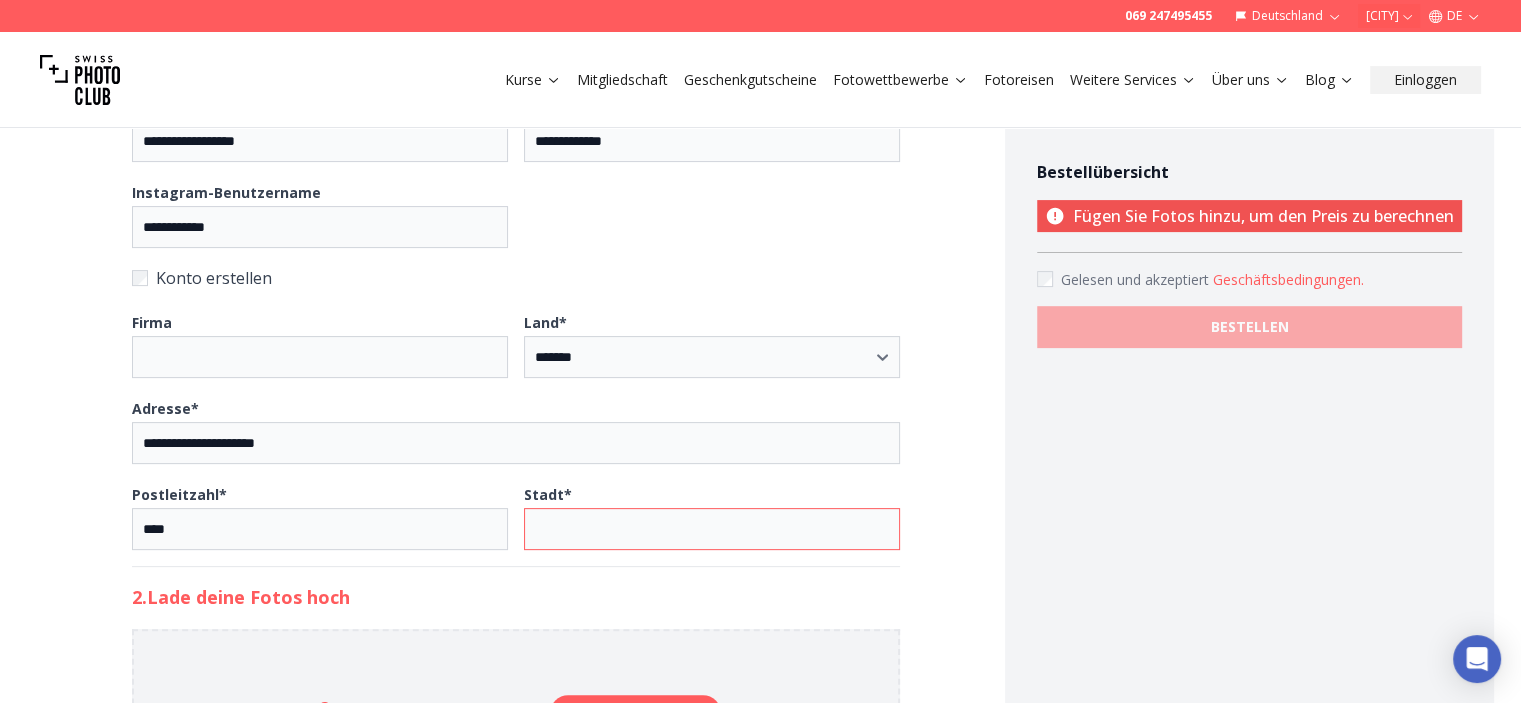 drag, startPoint x: 581, startPoint y: 528, endPoint x: 585, endPoint y: 552, distance: 24.33105 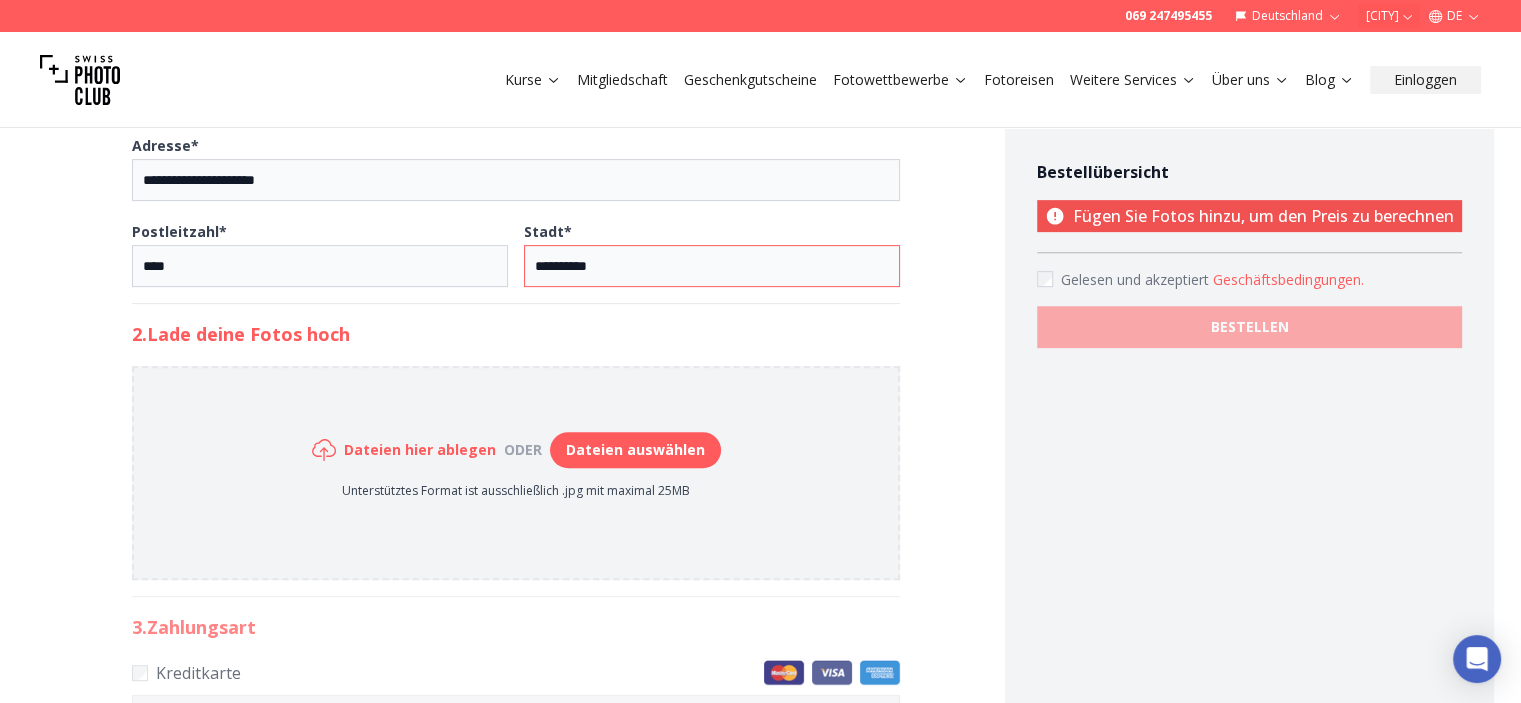 scroll, scrollTop: 770, scrollLeft: 0, axis: vertical 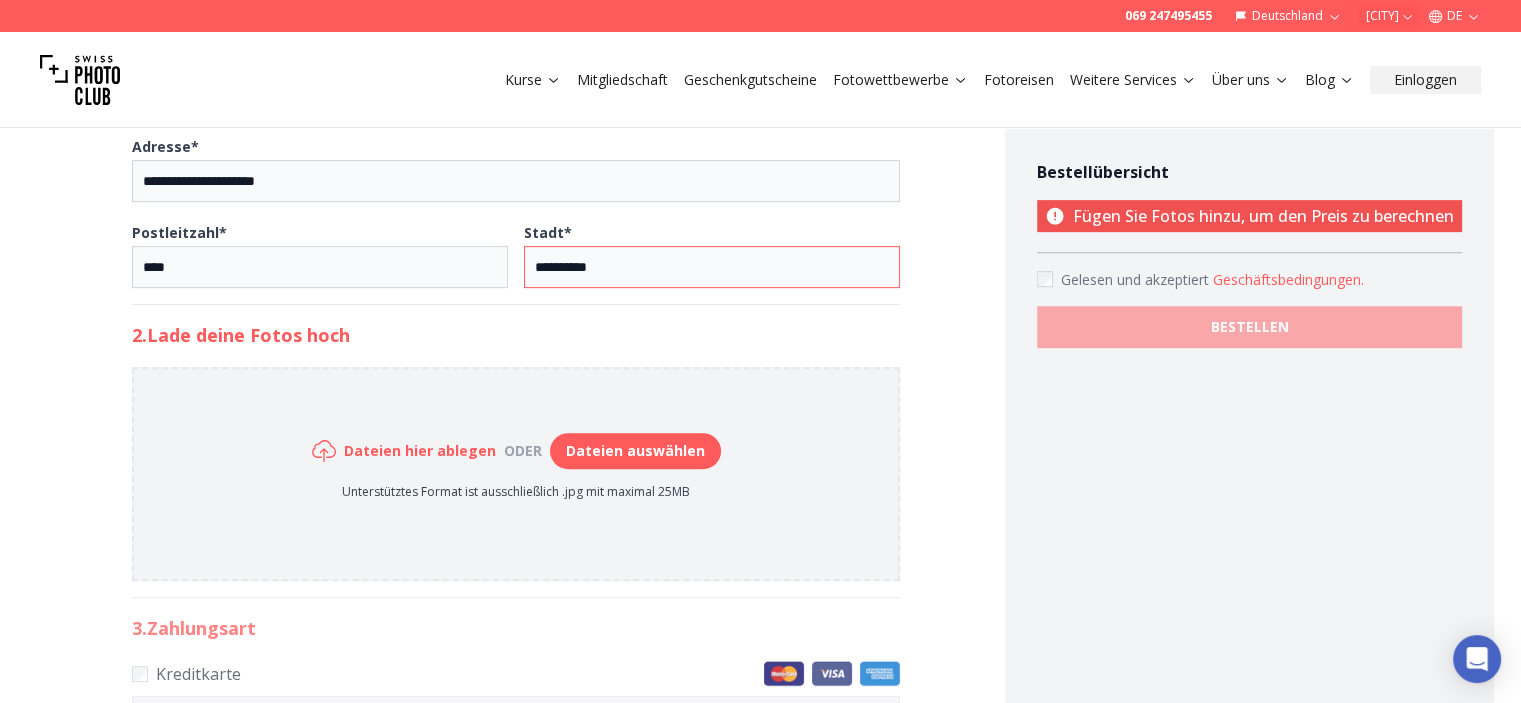 type on "**********" 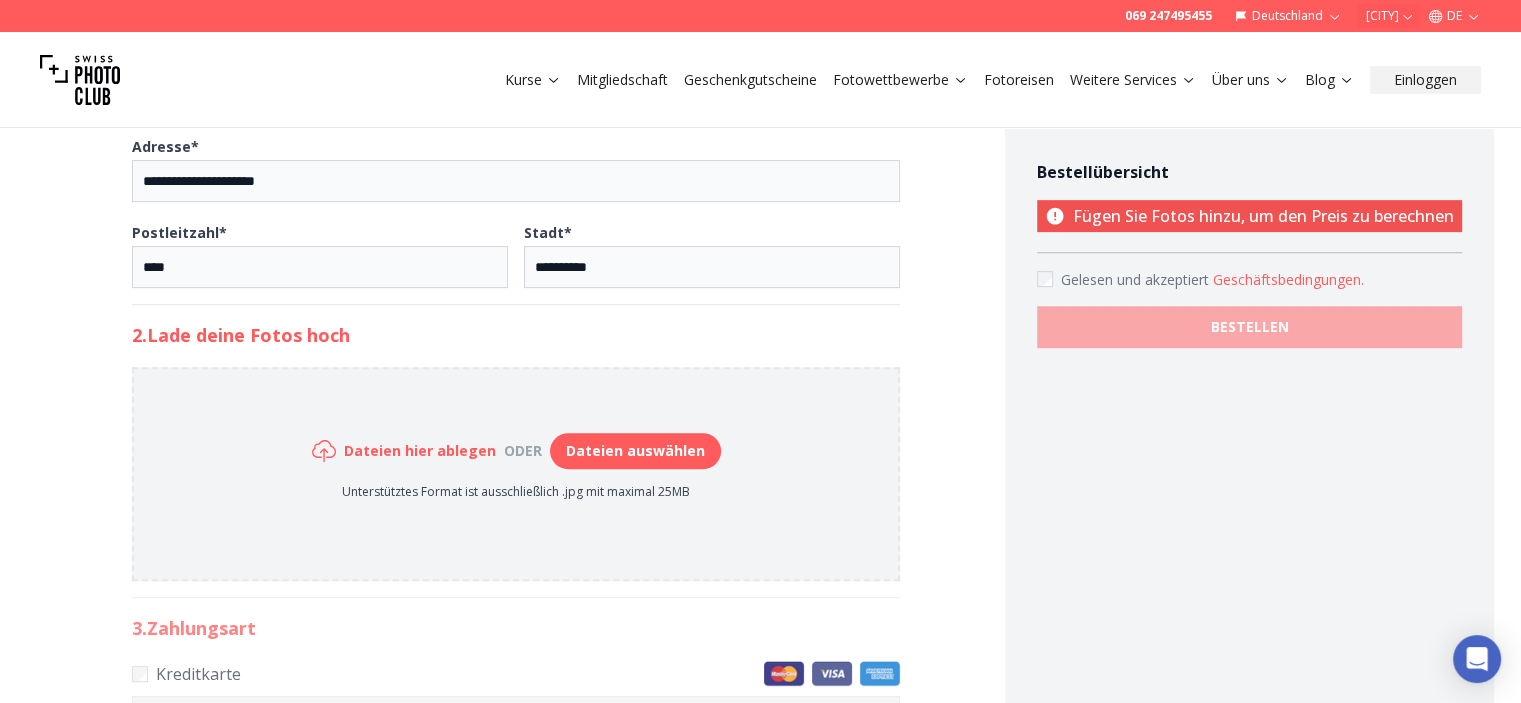 click on "Dateien auswählen" at bounding box center [635, 451] 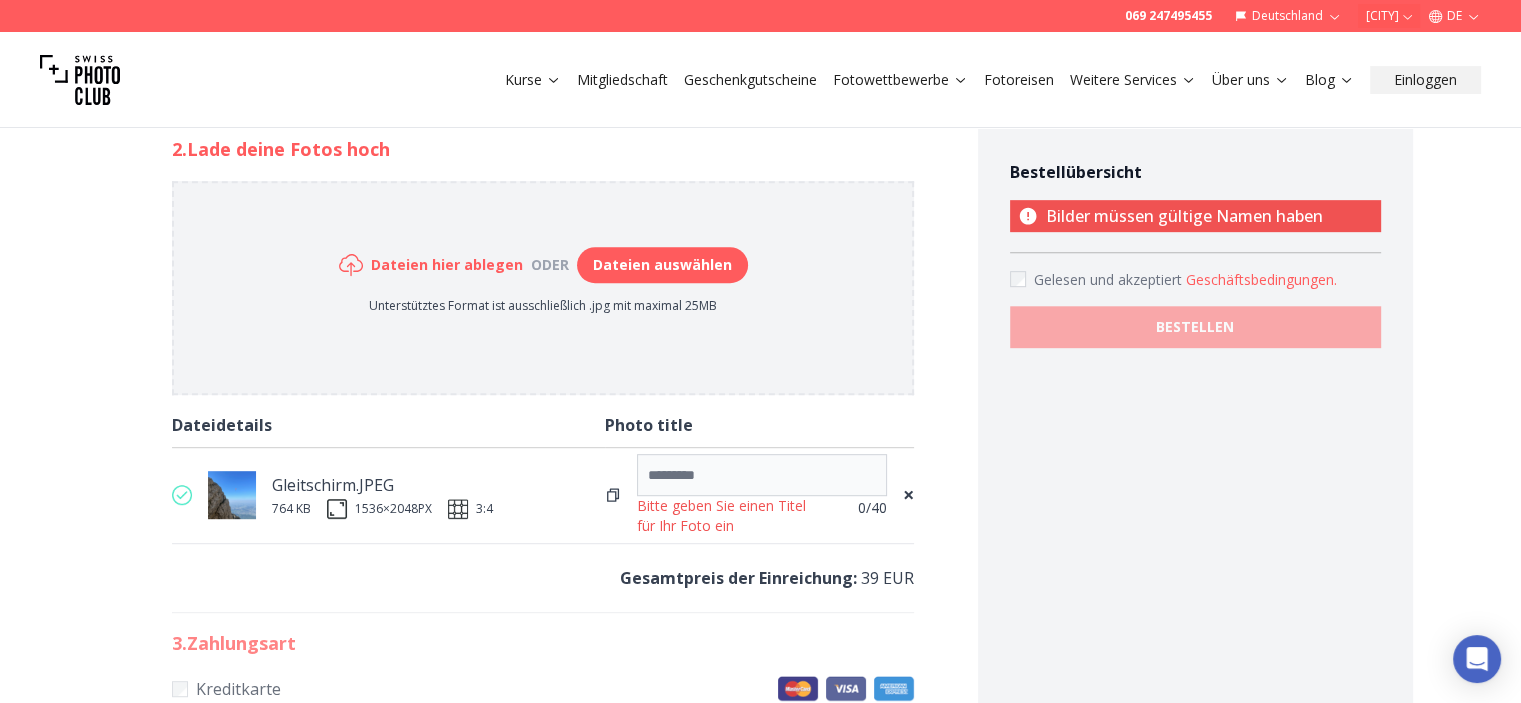 scroll, scrollTop: 1014, scrollLeft: 0, axis: vertical 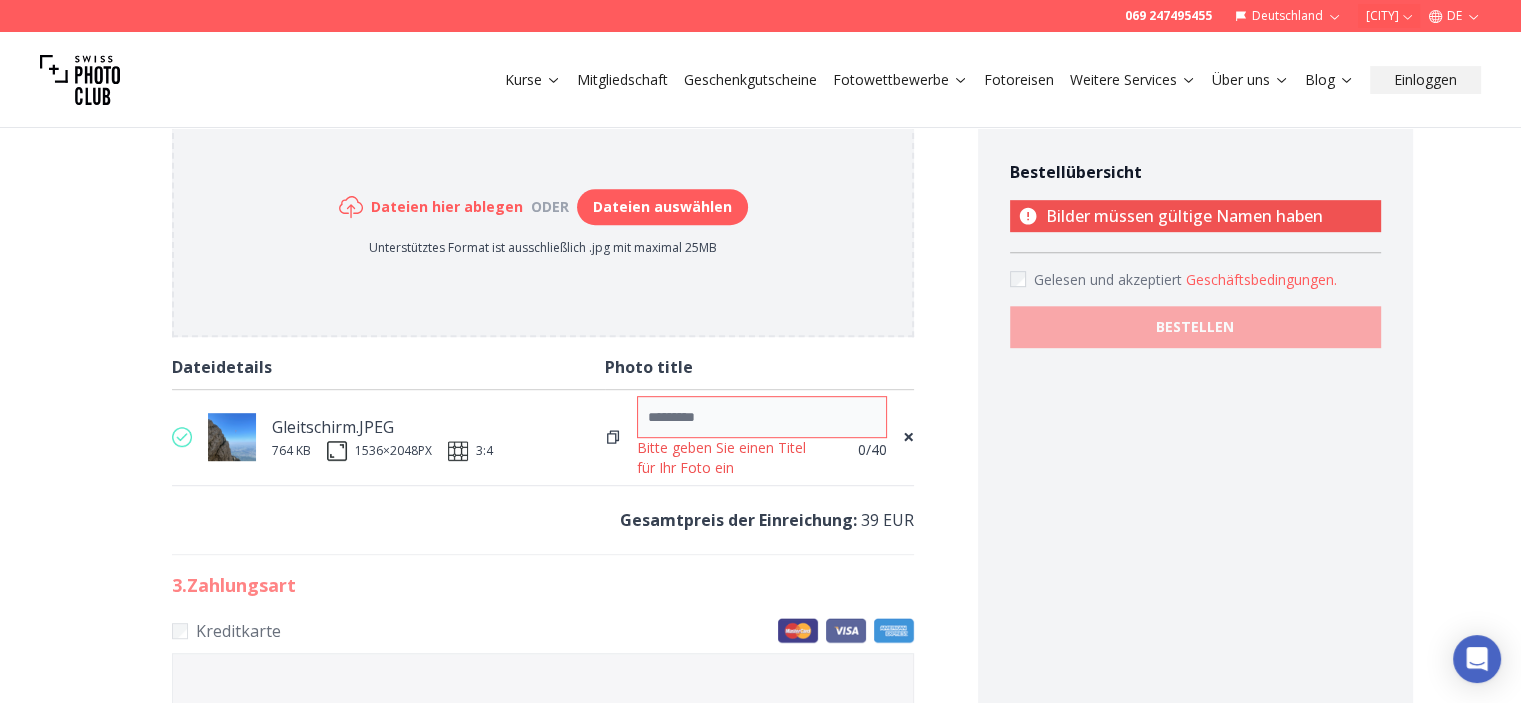 click at bounding box center [762, 417] 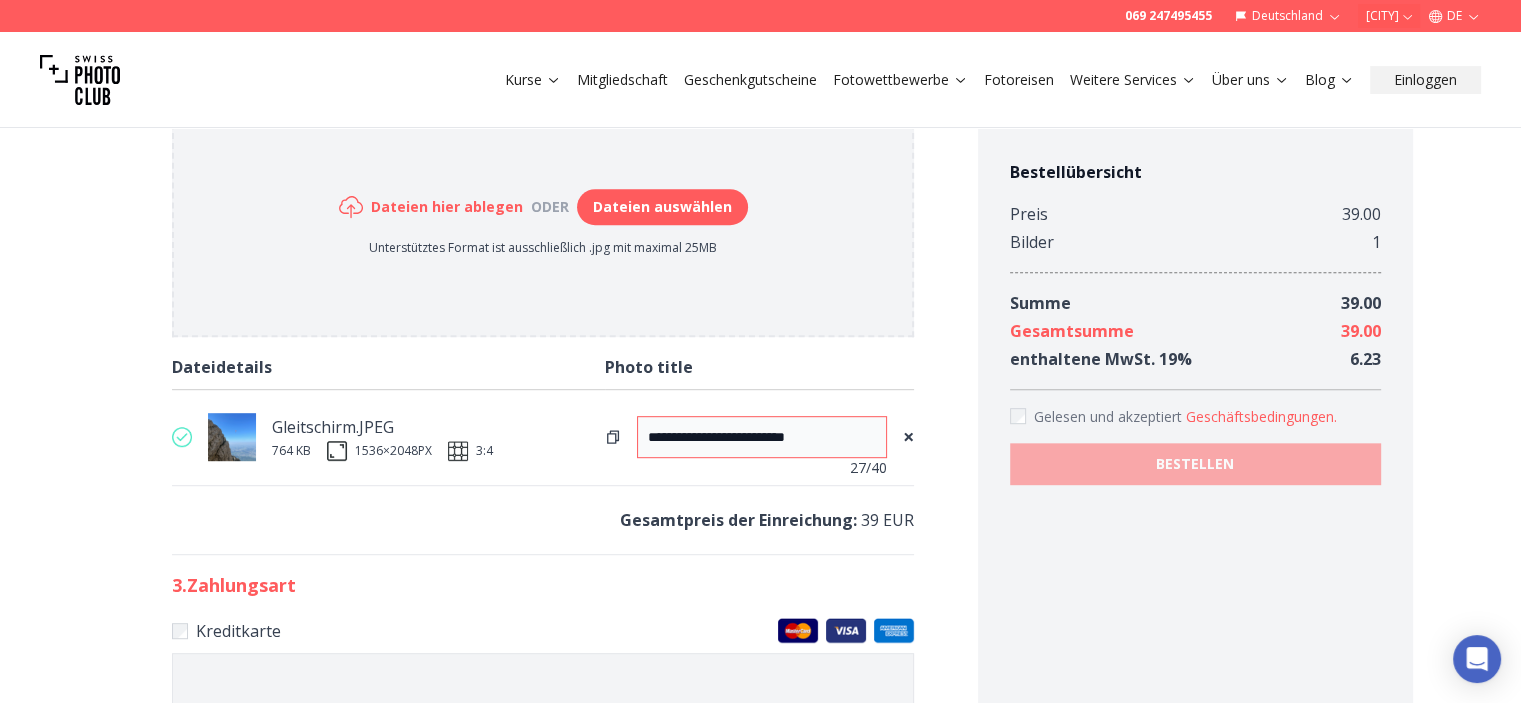 scroll, scrollTop: 1058, scrollLeft: 0, axis: vertical 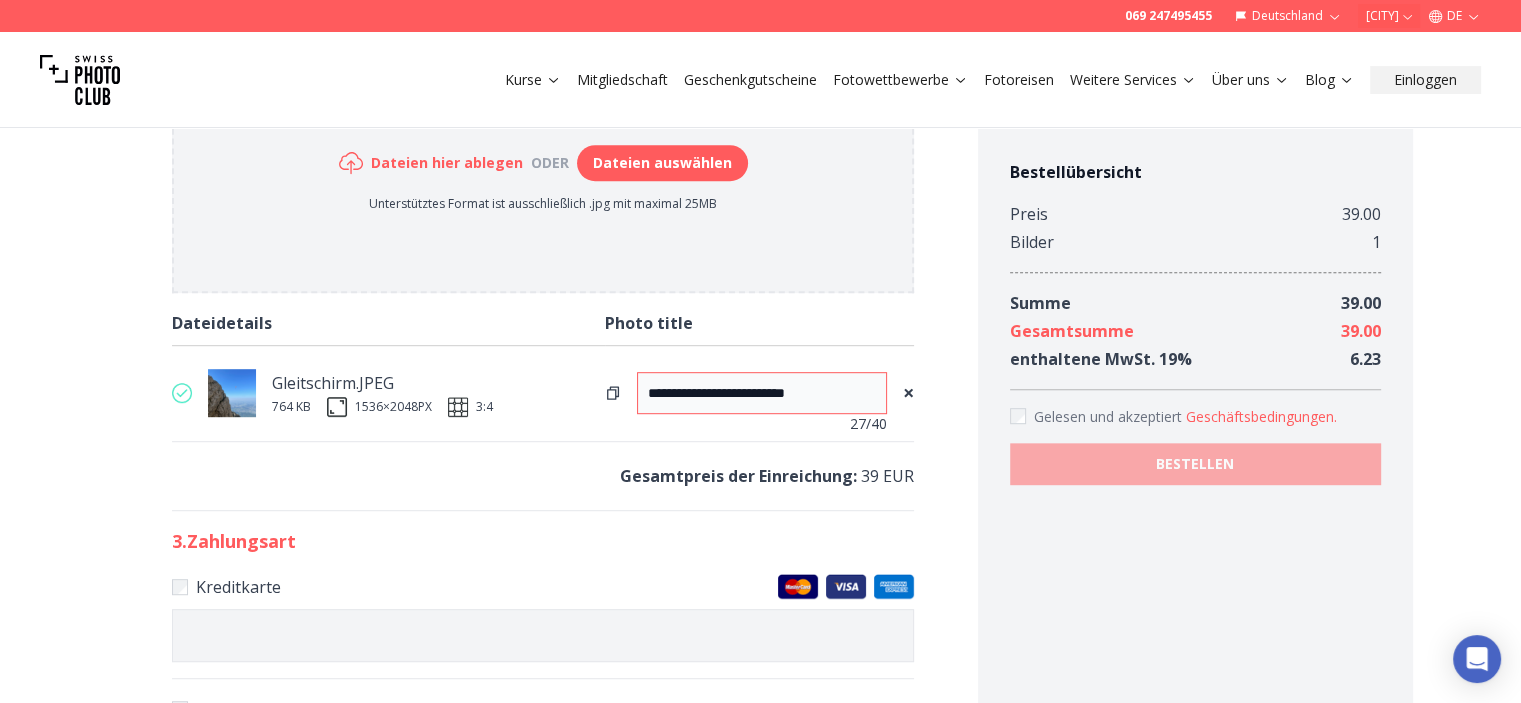 type on "**********" 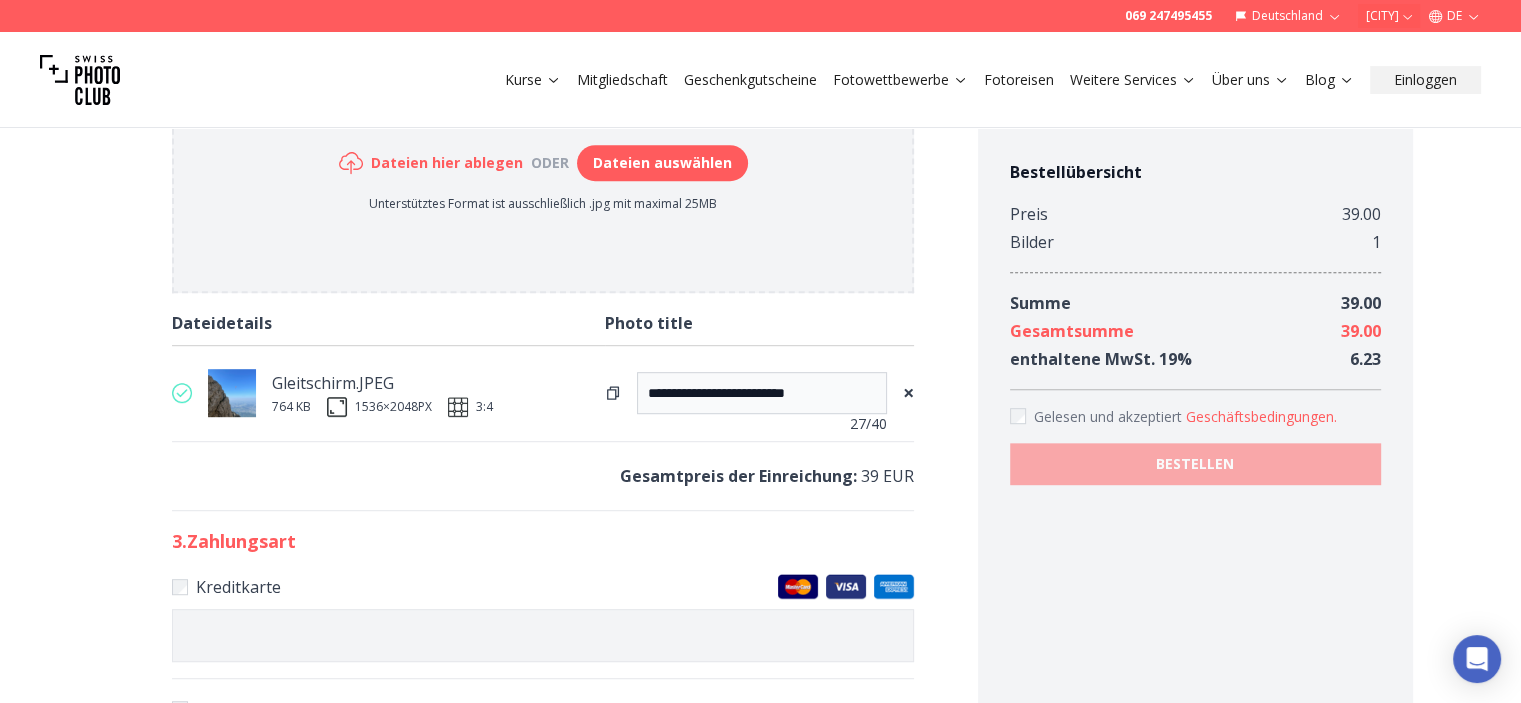 click on "Dateien auswählen" at bounding box center (662, 163) 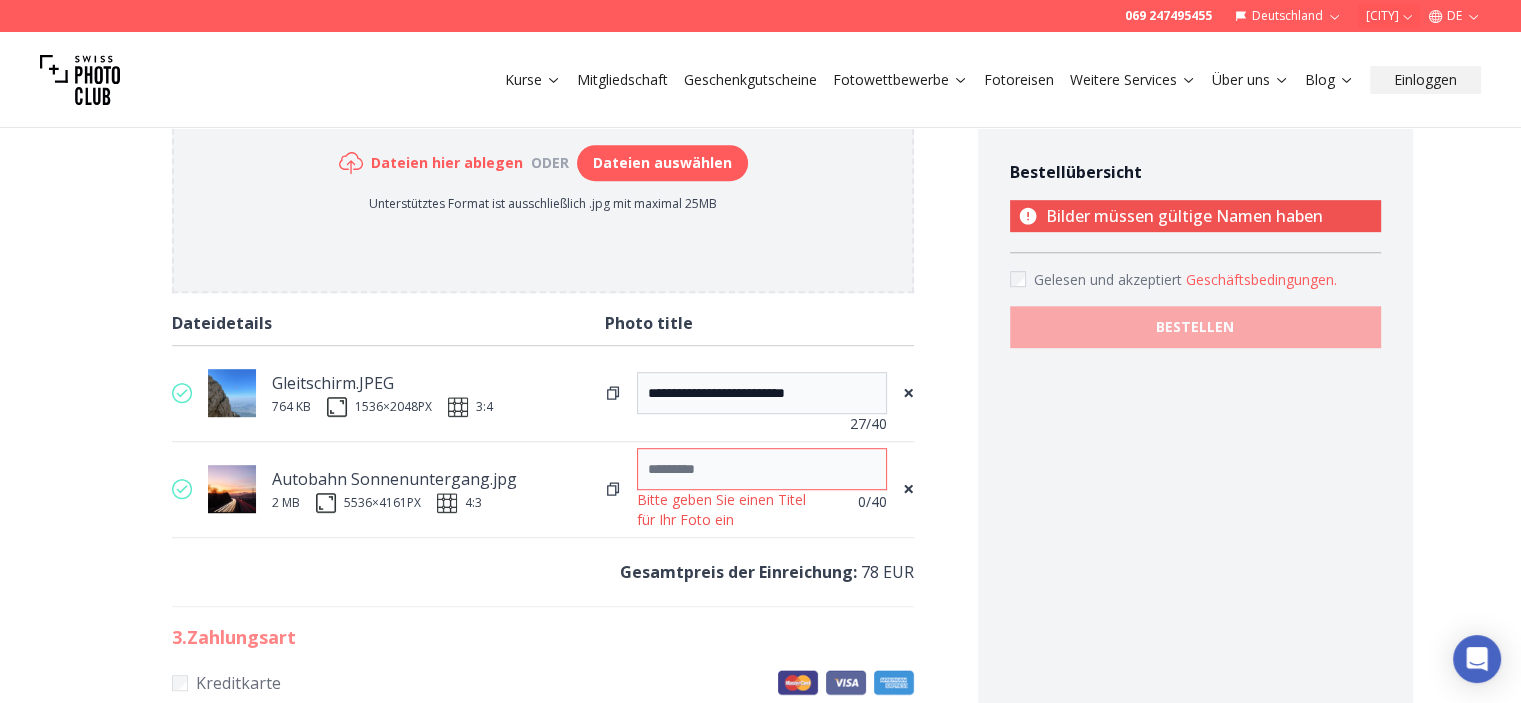 click at bounding box center (762, 469) 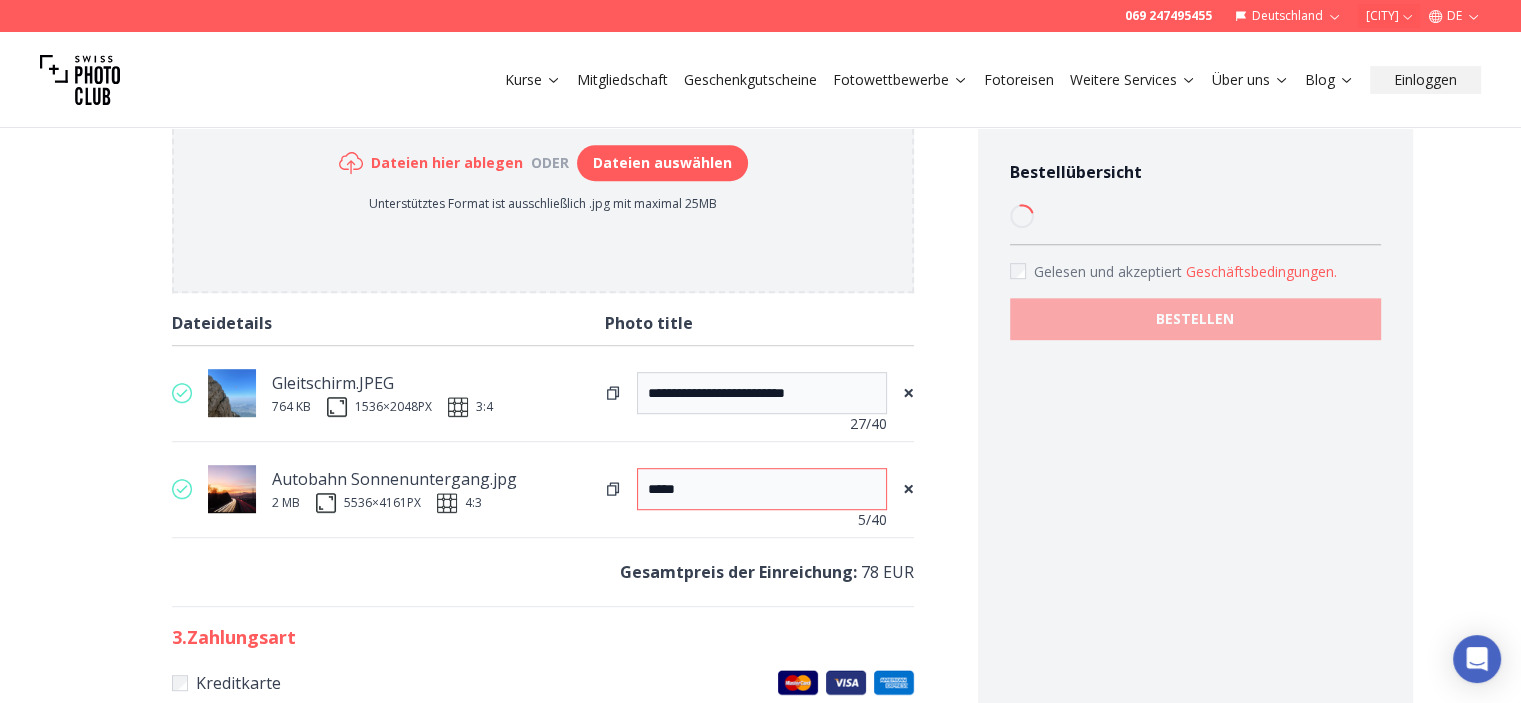 type on "******" 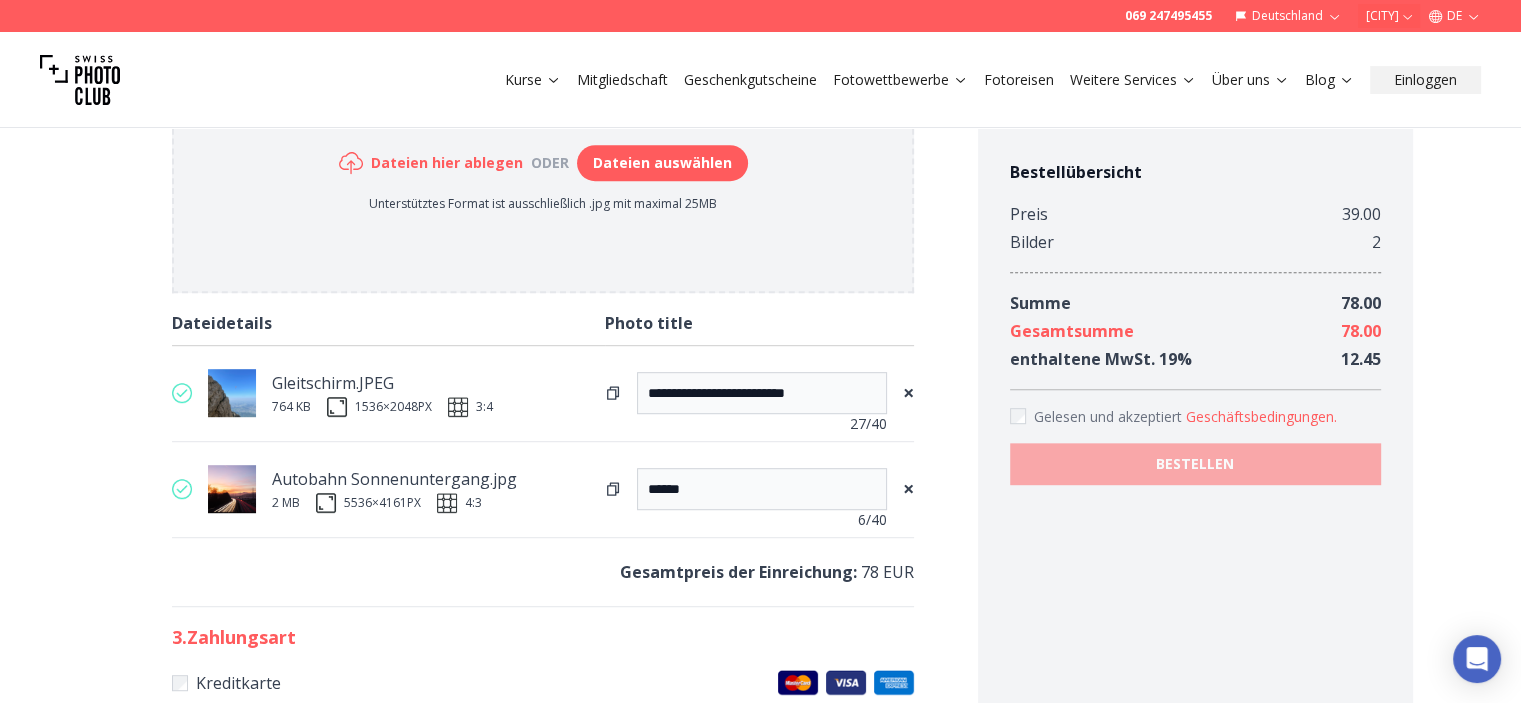 click on "×" at bounding box center (908, 393) 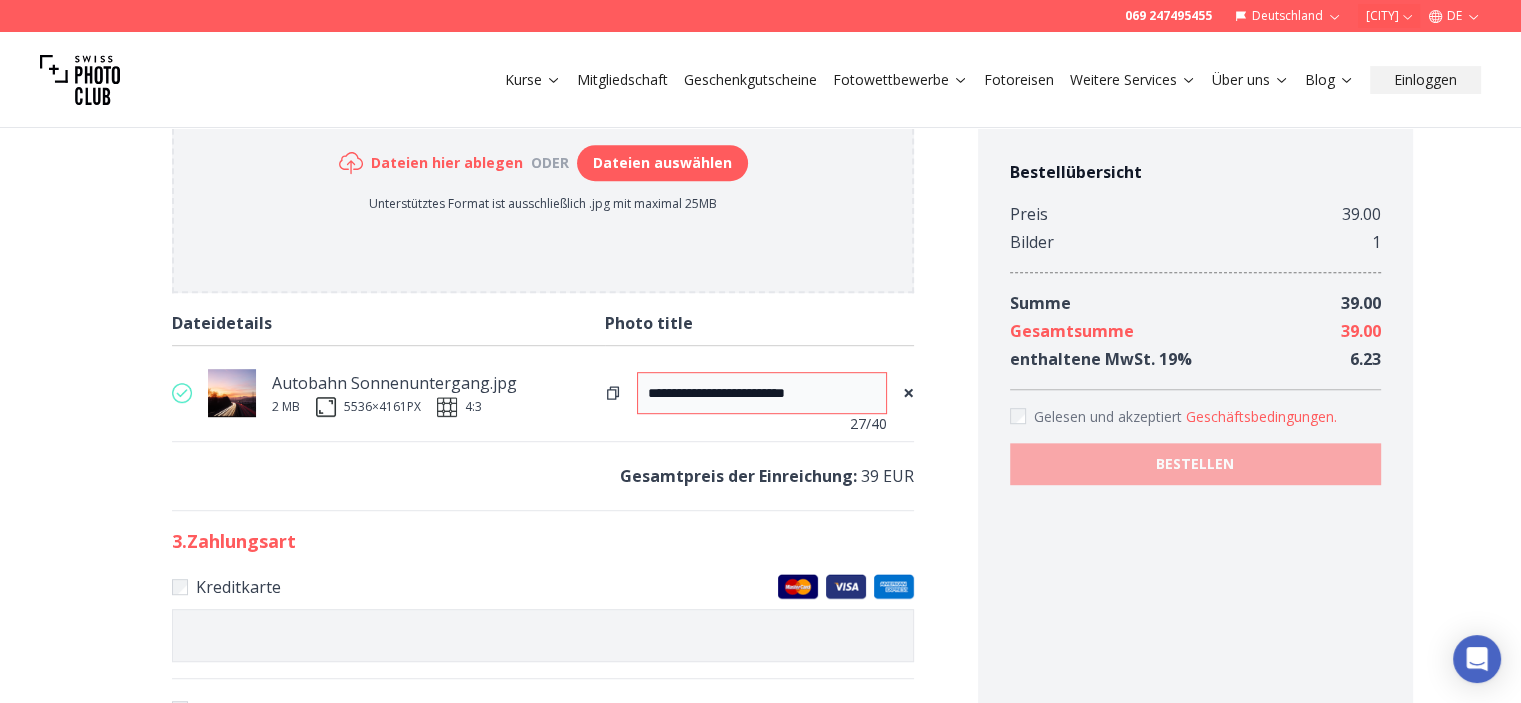 click on "**********" at bounding box center [762, 393] 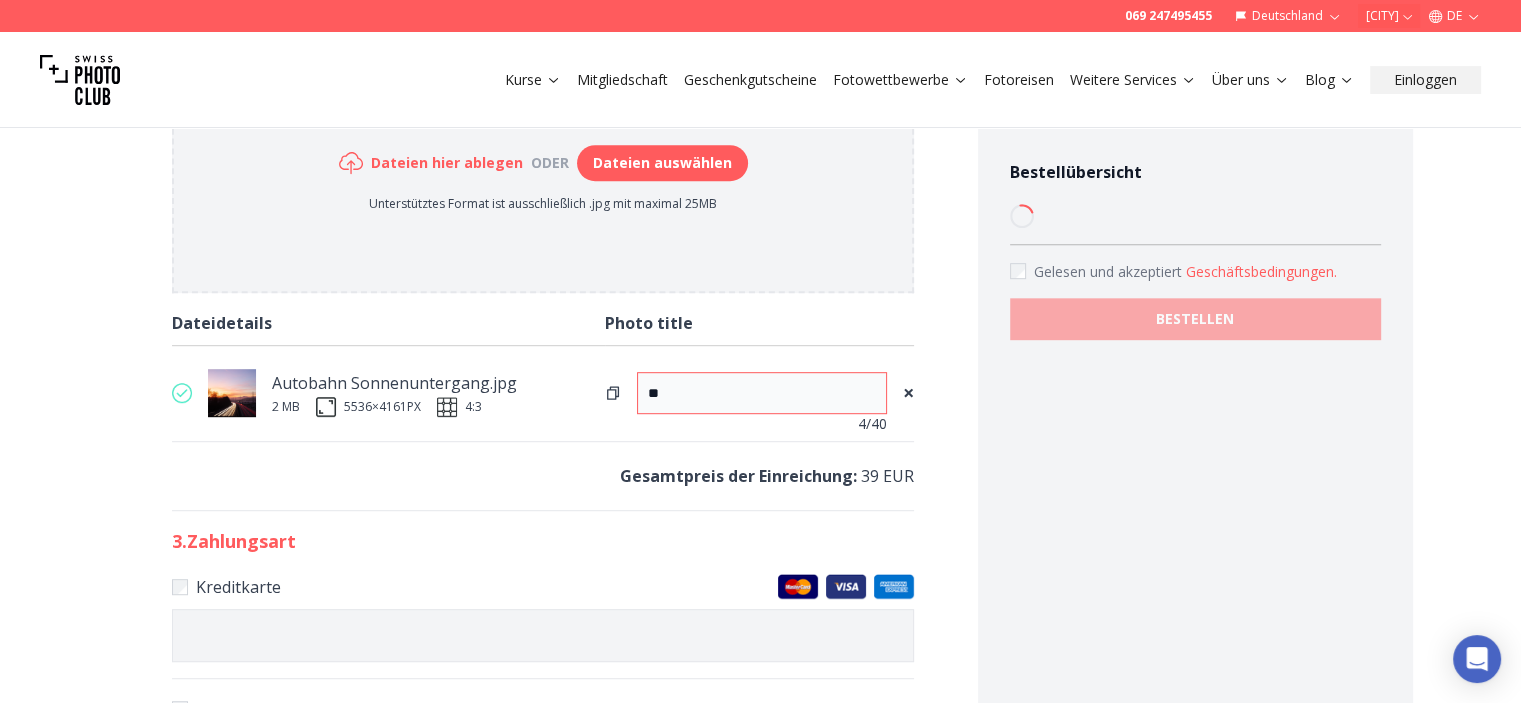 type on "*" 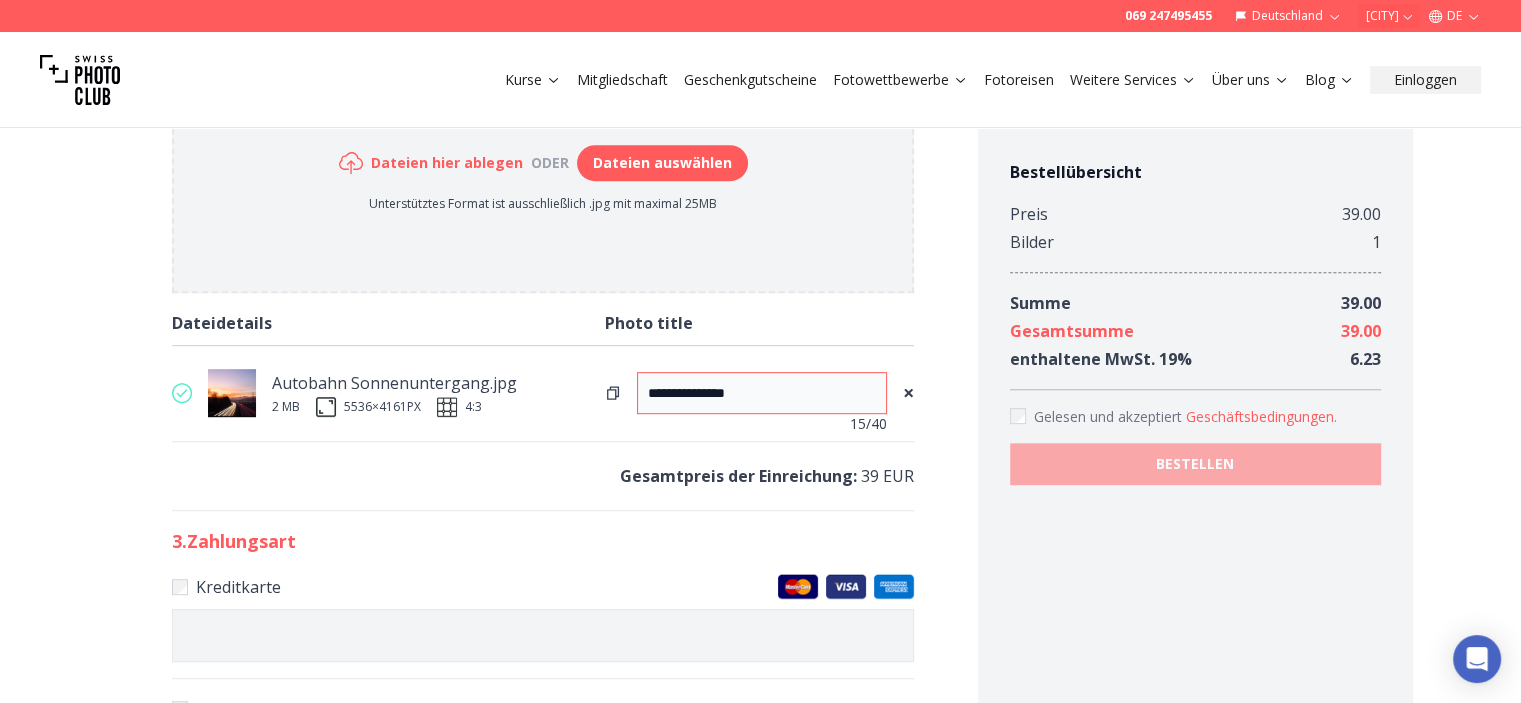 click on "**********" at bounding box center [762, 393] 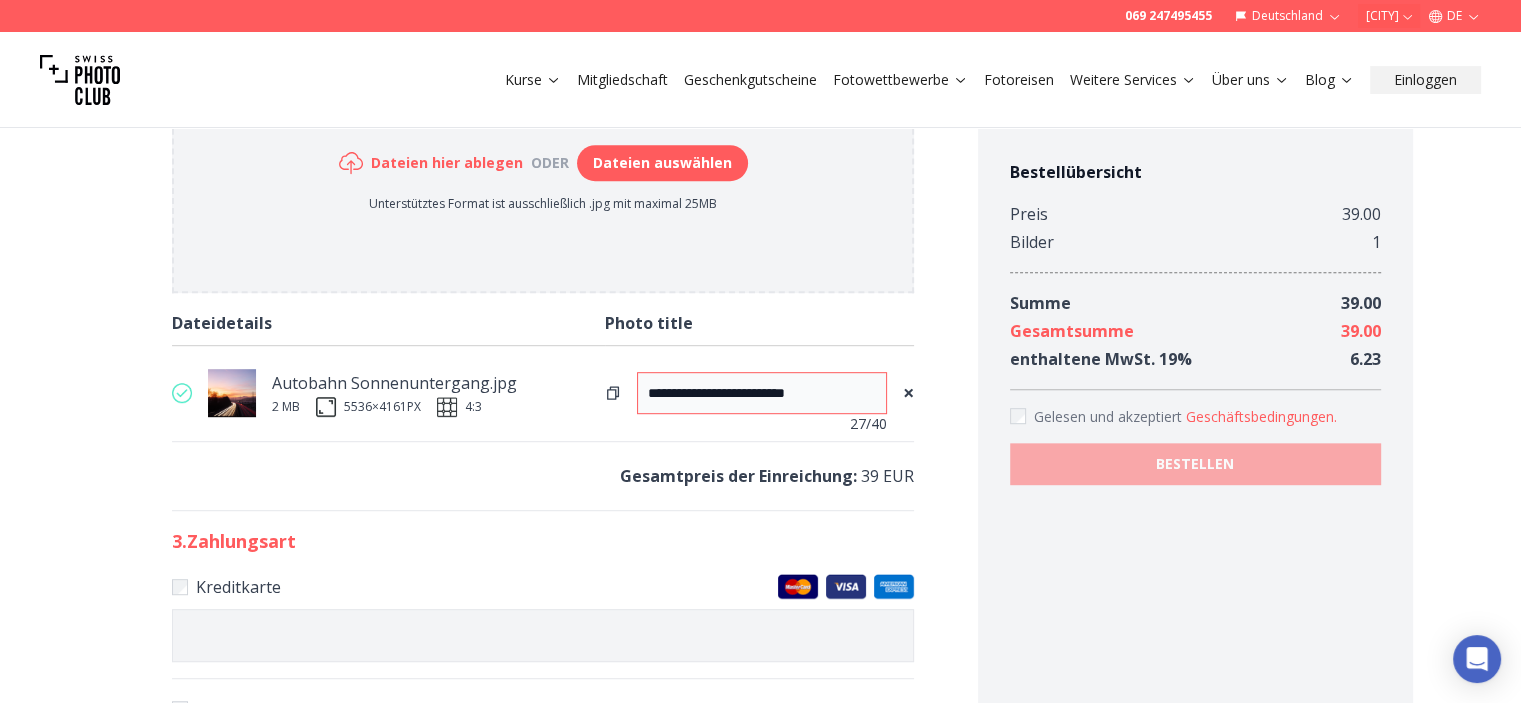 drag, startPoint x: 853, startPoint y: 389, endPoint x: 643, endPoint y: 403, distance: 210.46616 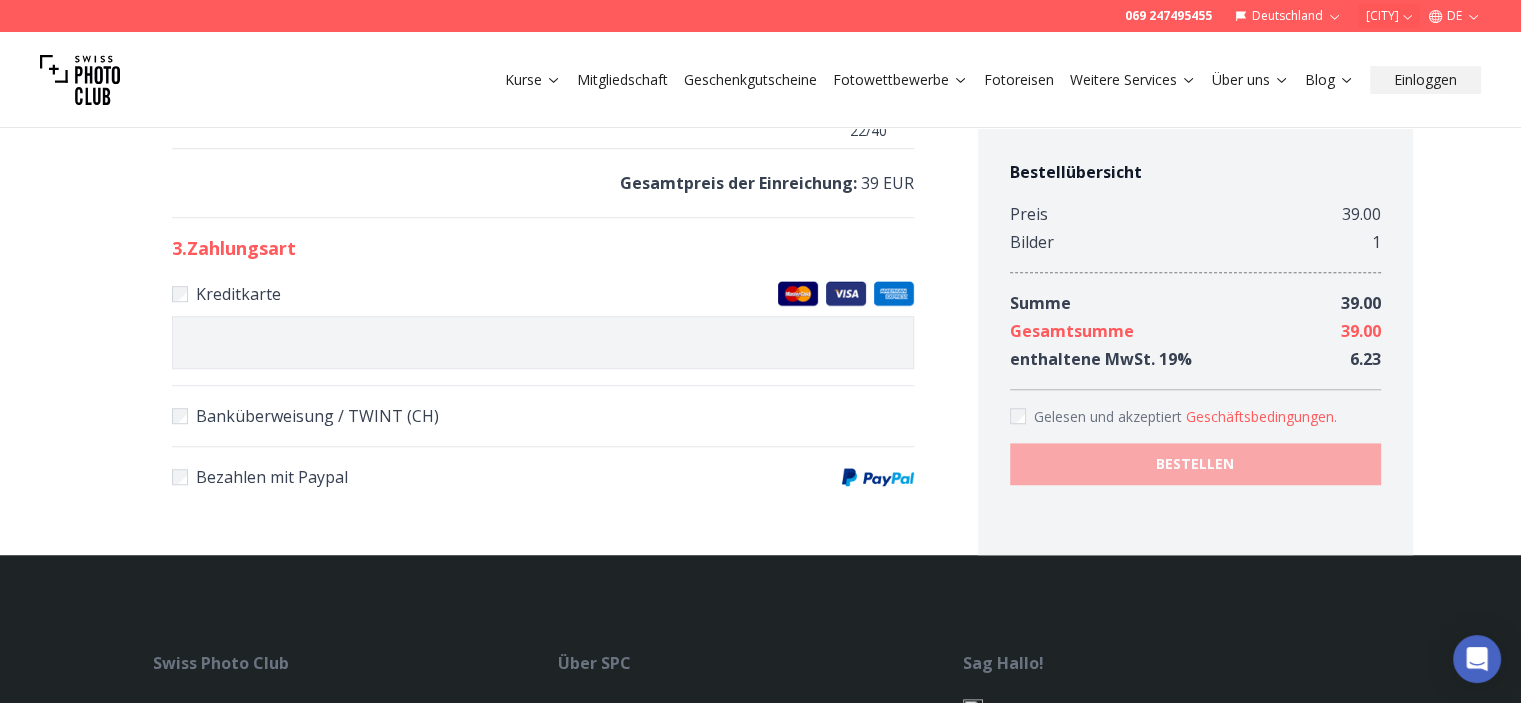 scroll, scrollTop: 1356, scrollLeft: 0, axis: vertical 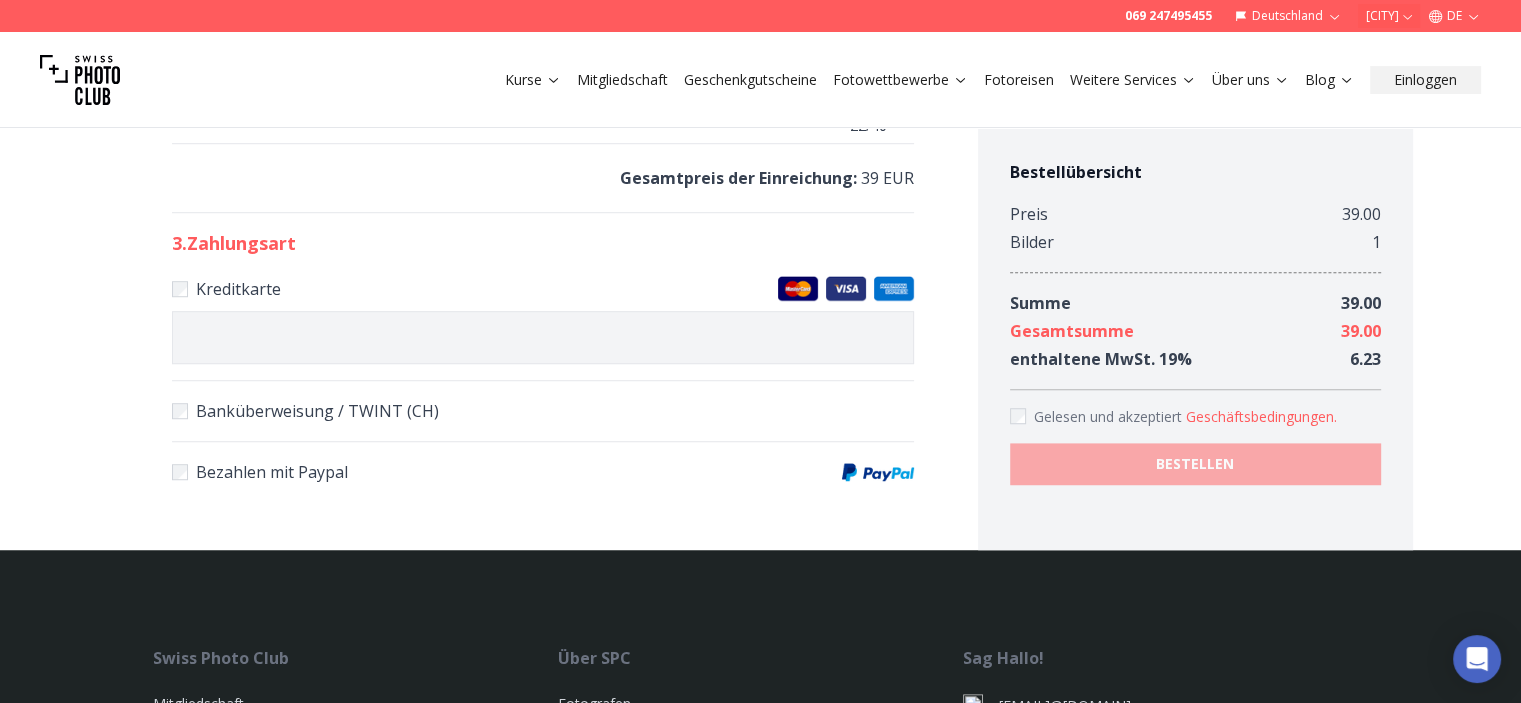 type on "**********" 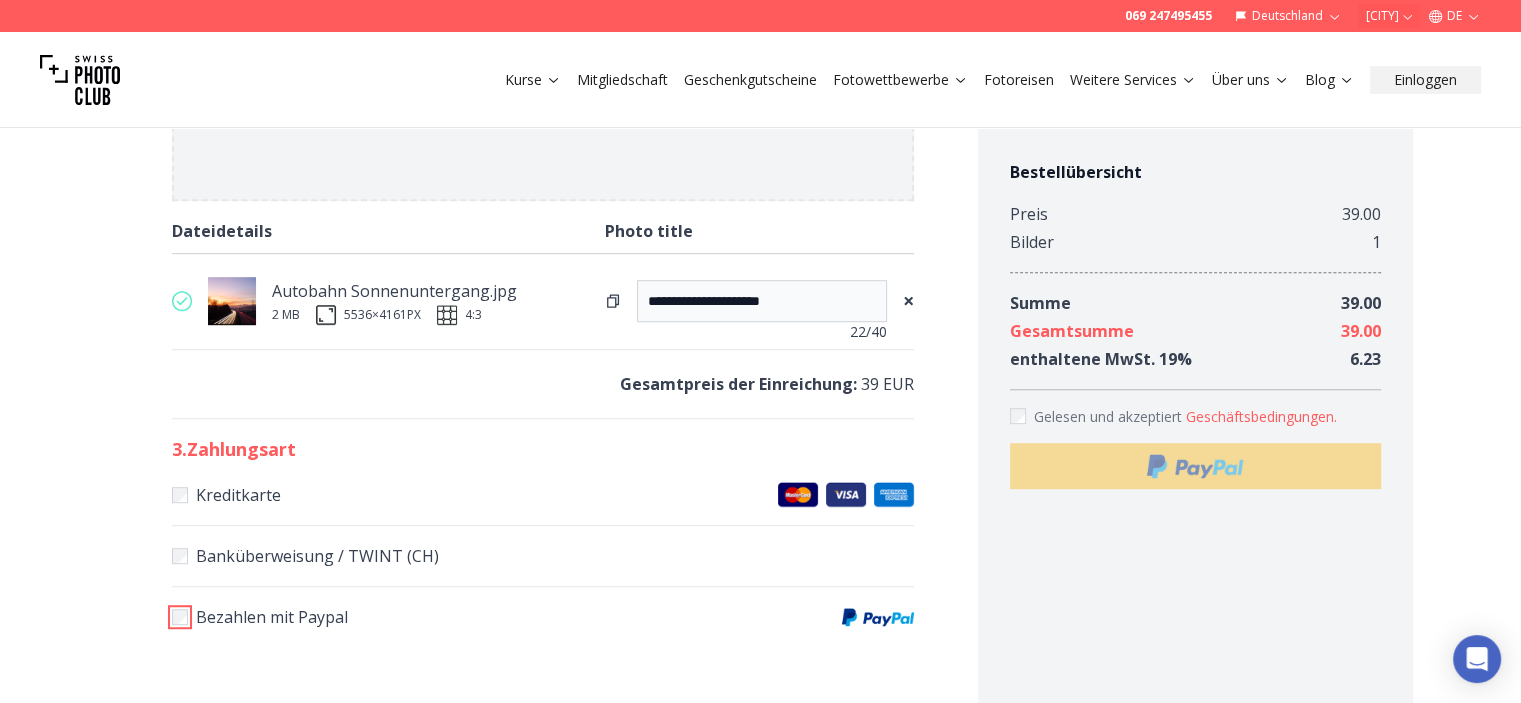 scroll, scrollTop: 1098, scrollLeft: 0, axis: vertical 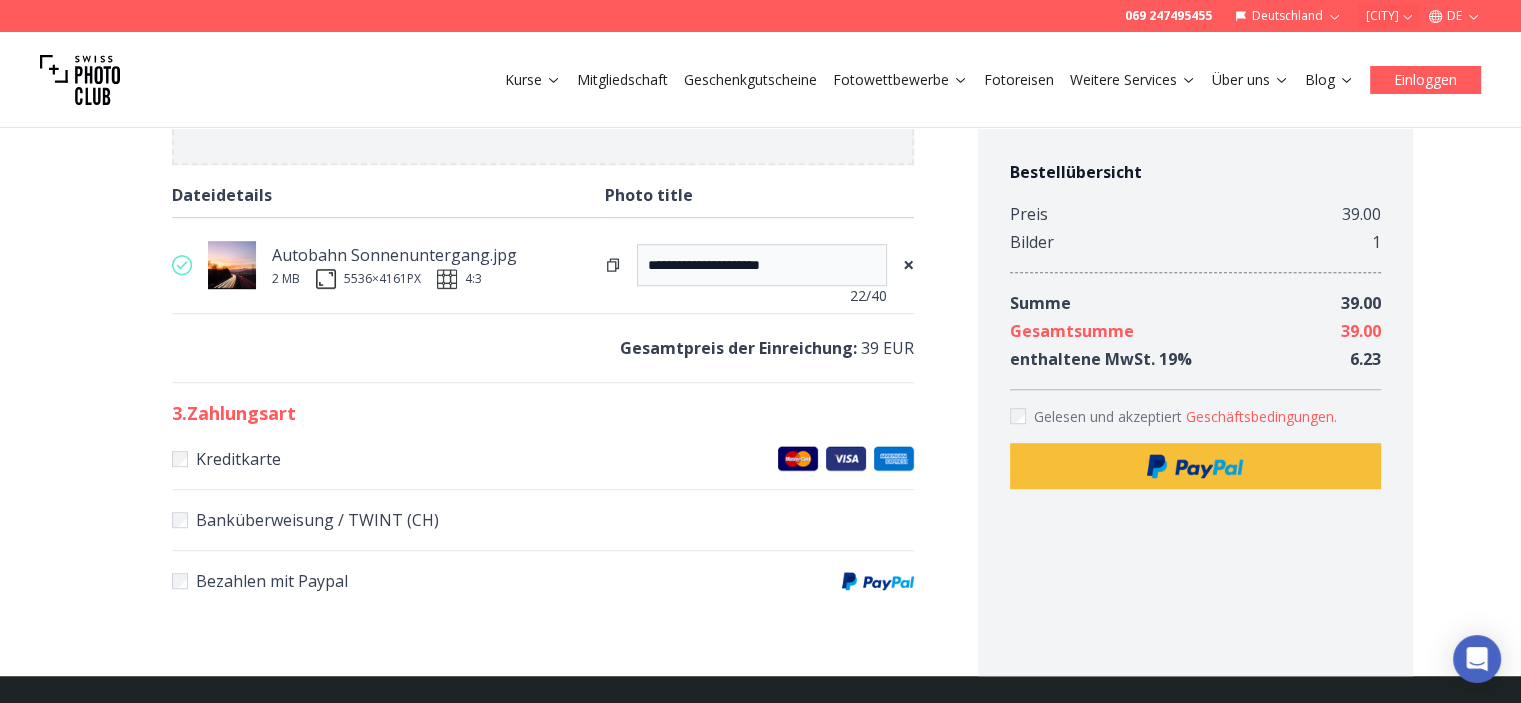 click on "Einloggen" at bounding box center [1425, 80] 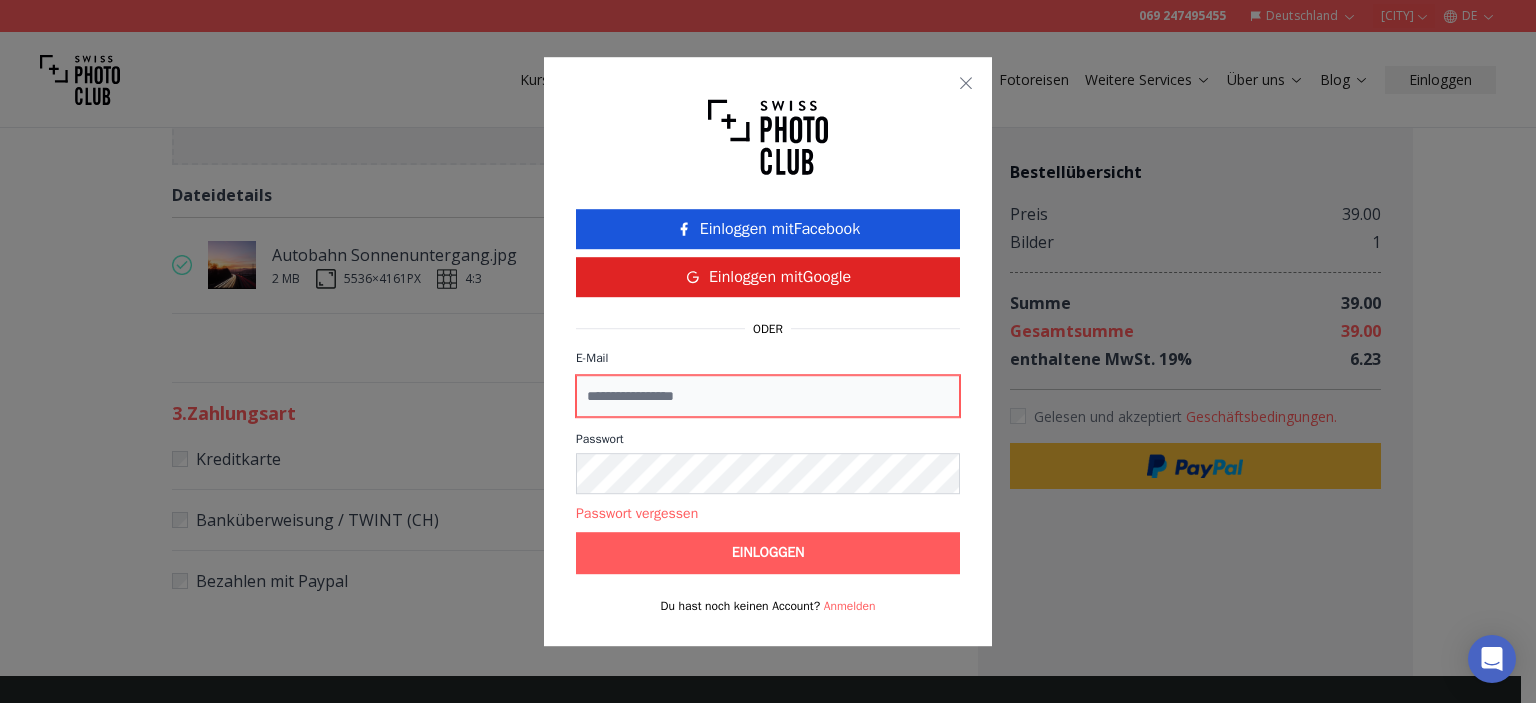 click on "E-Mail" at bounding box center (768, 396) 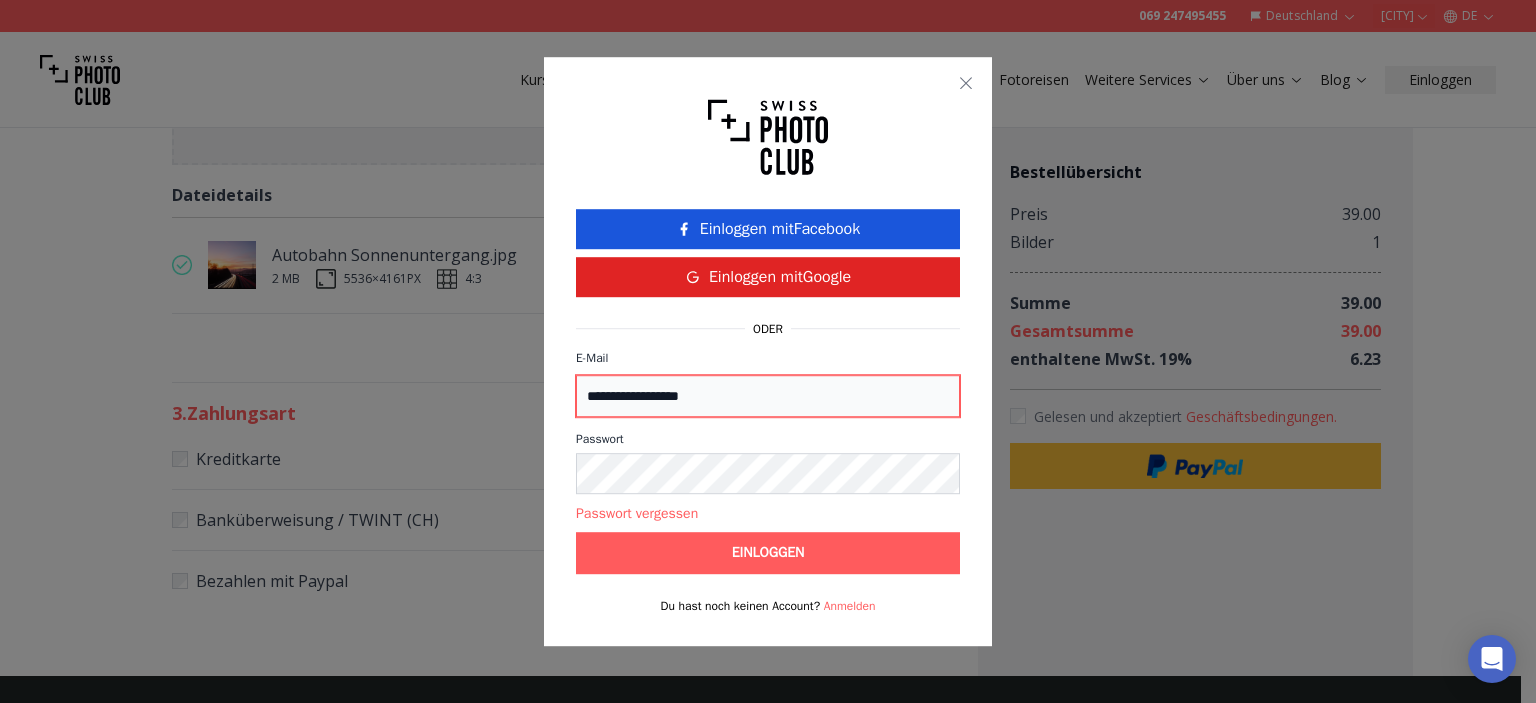 type on "**********" 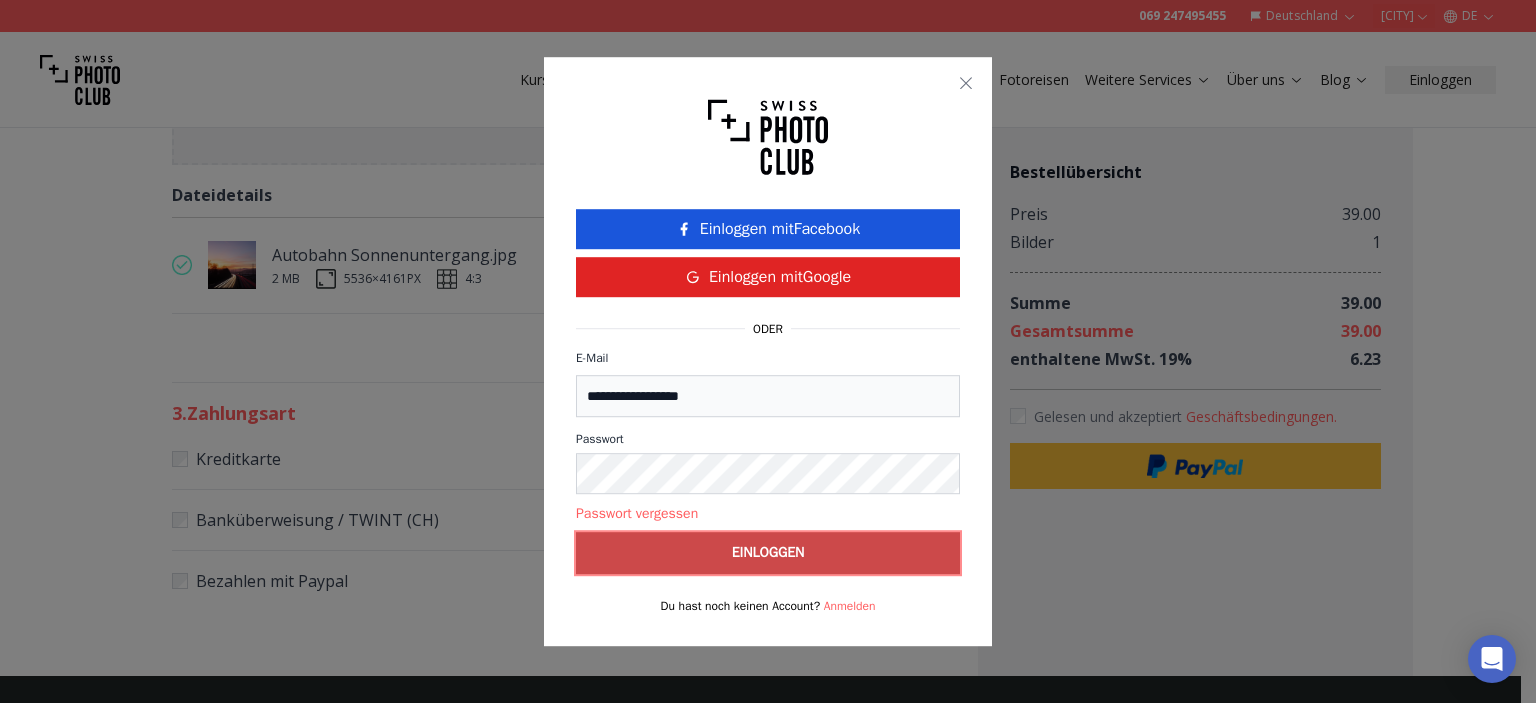 click on "Einloggen" at bounding box center [768, 553] 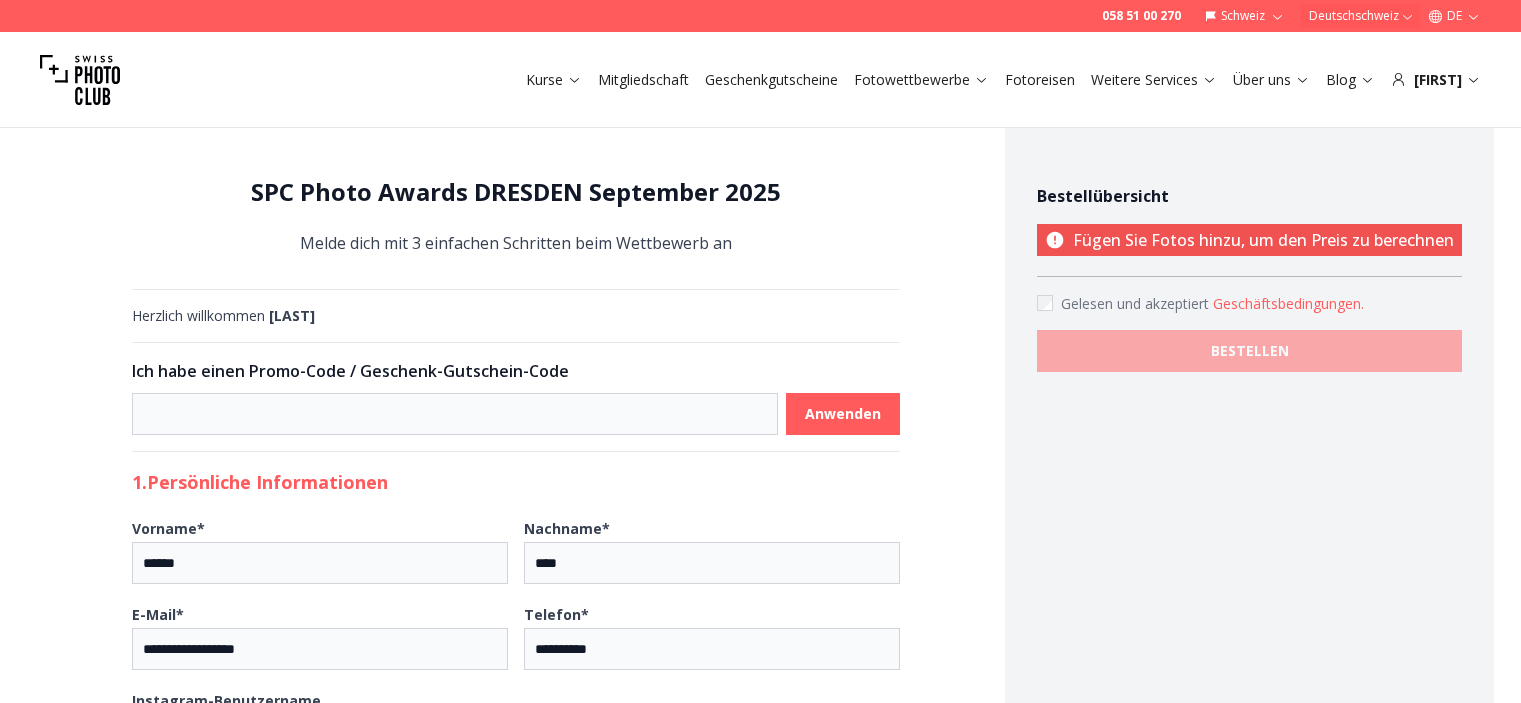 scroll, scrollTop: 106, scrollLeft: 0, axis: vertical 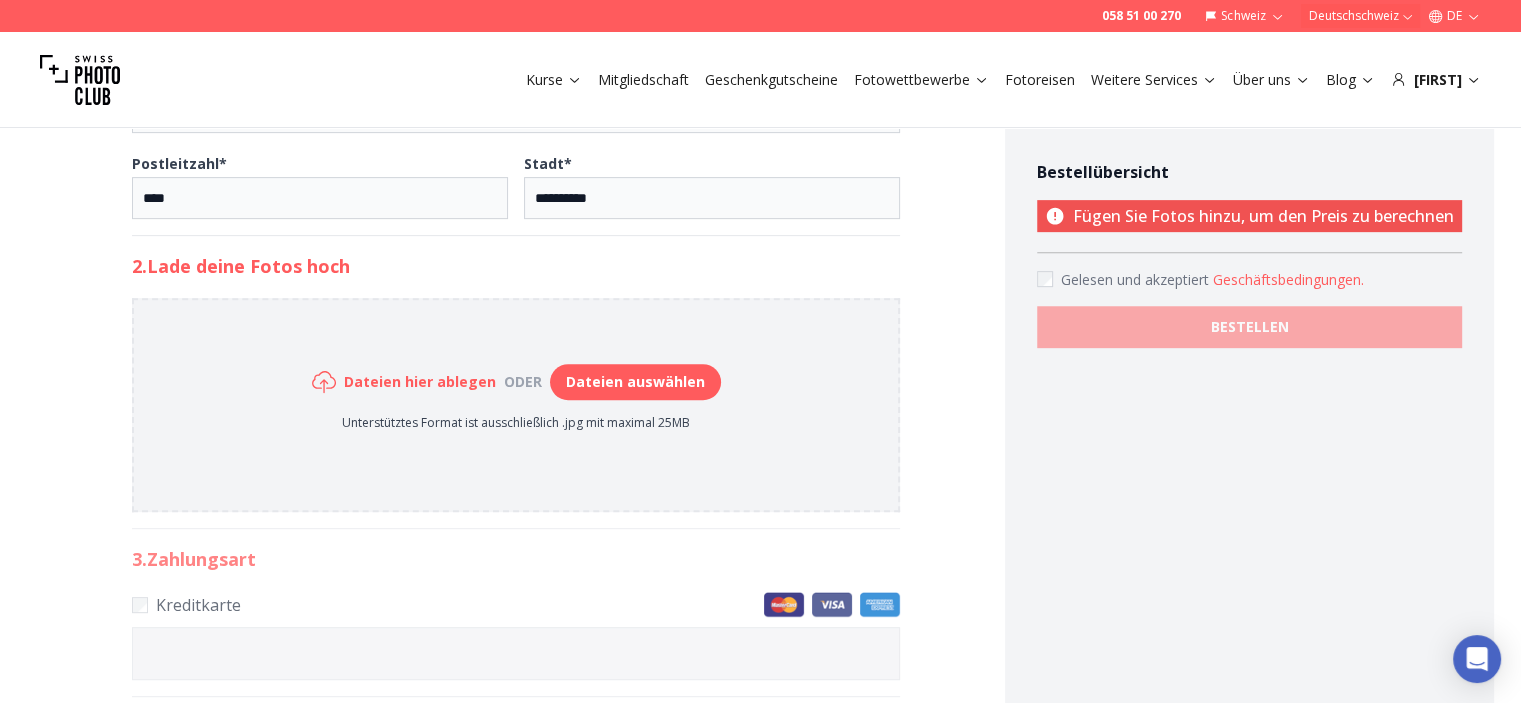click on "Dateien auswählen" at bounding box center (635, 382) 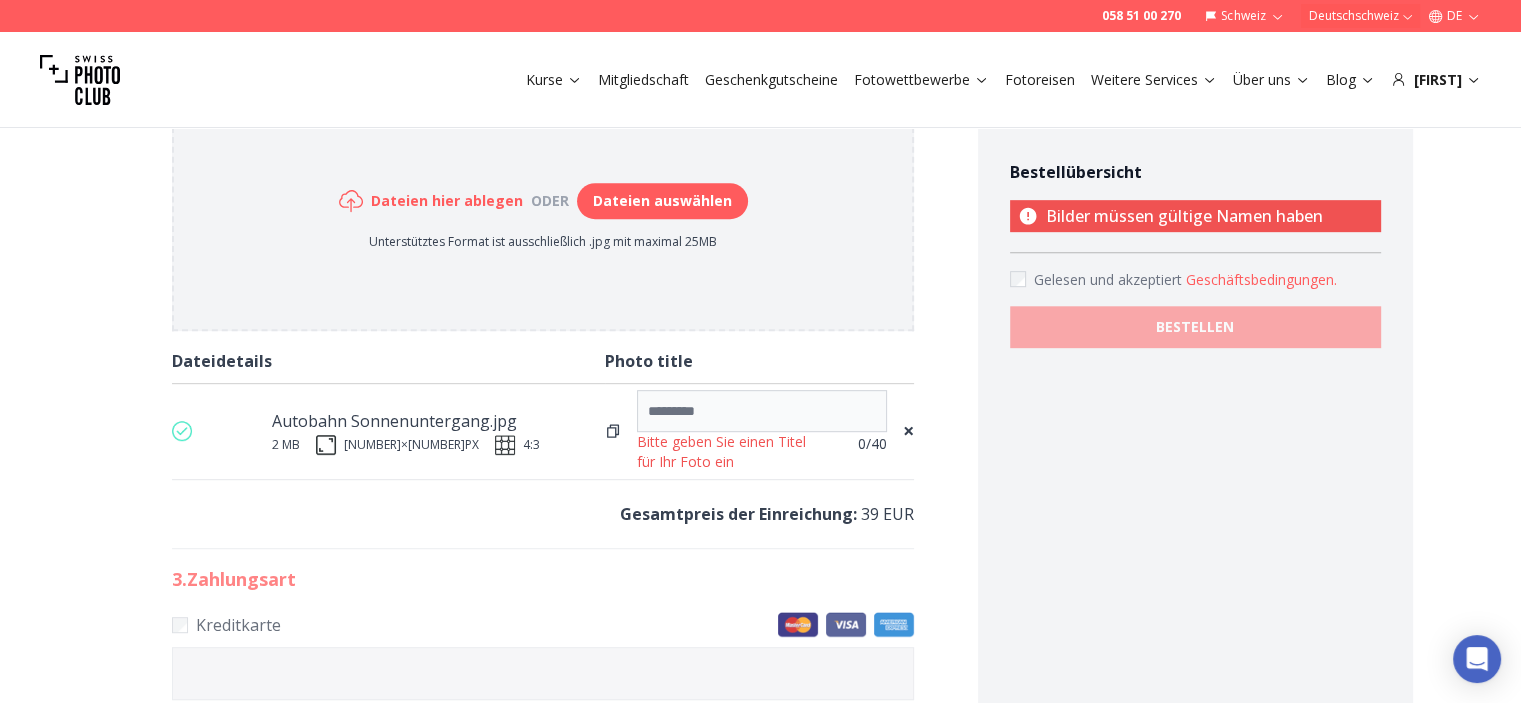 scroll, scrollTop: 1012, scrollLeft: 0, axis: vertical 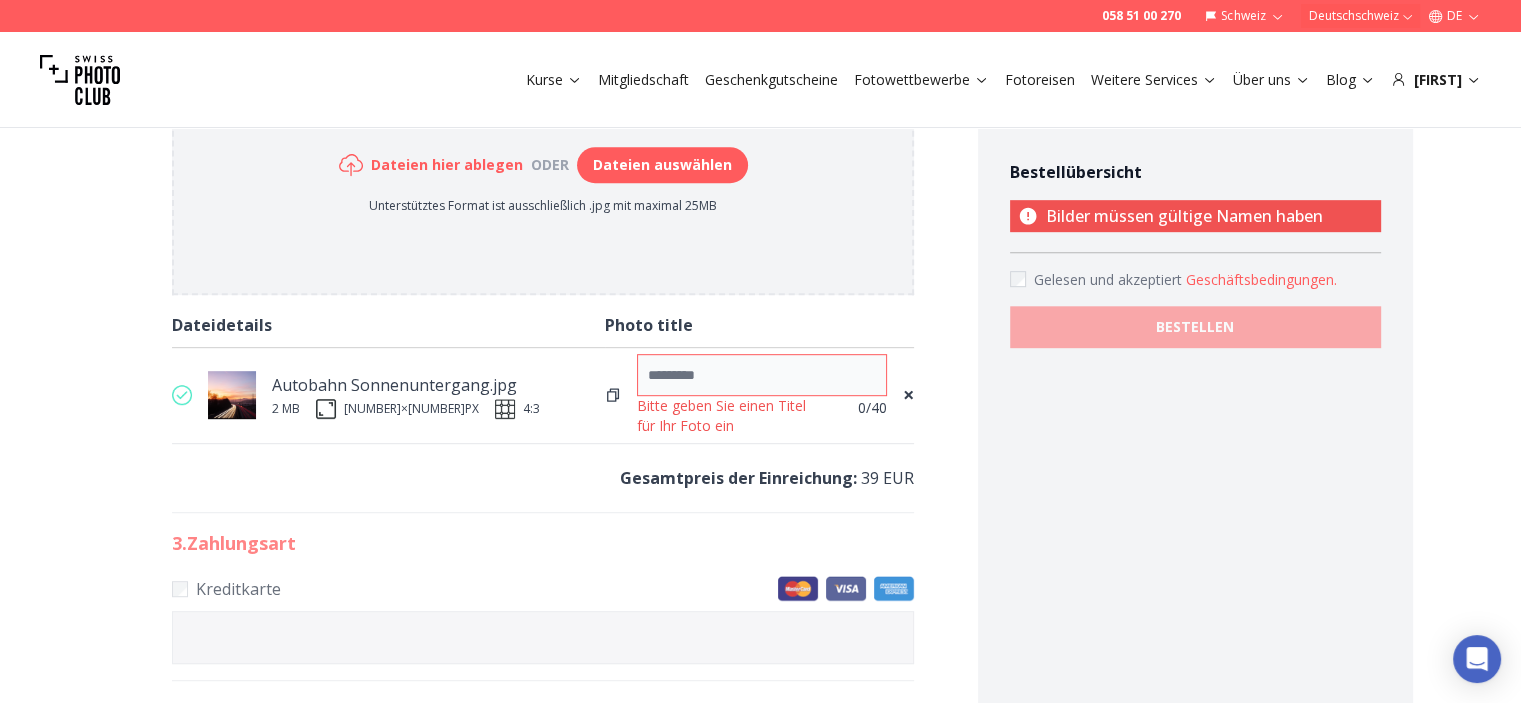 click at bounding box center [762, 375] 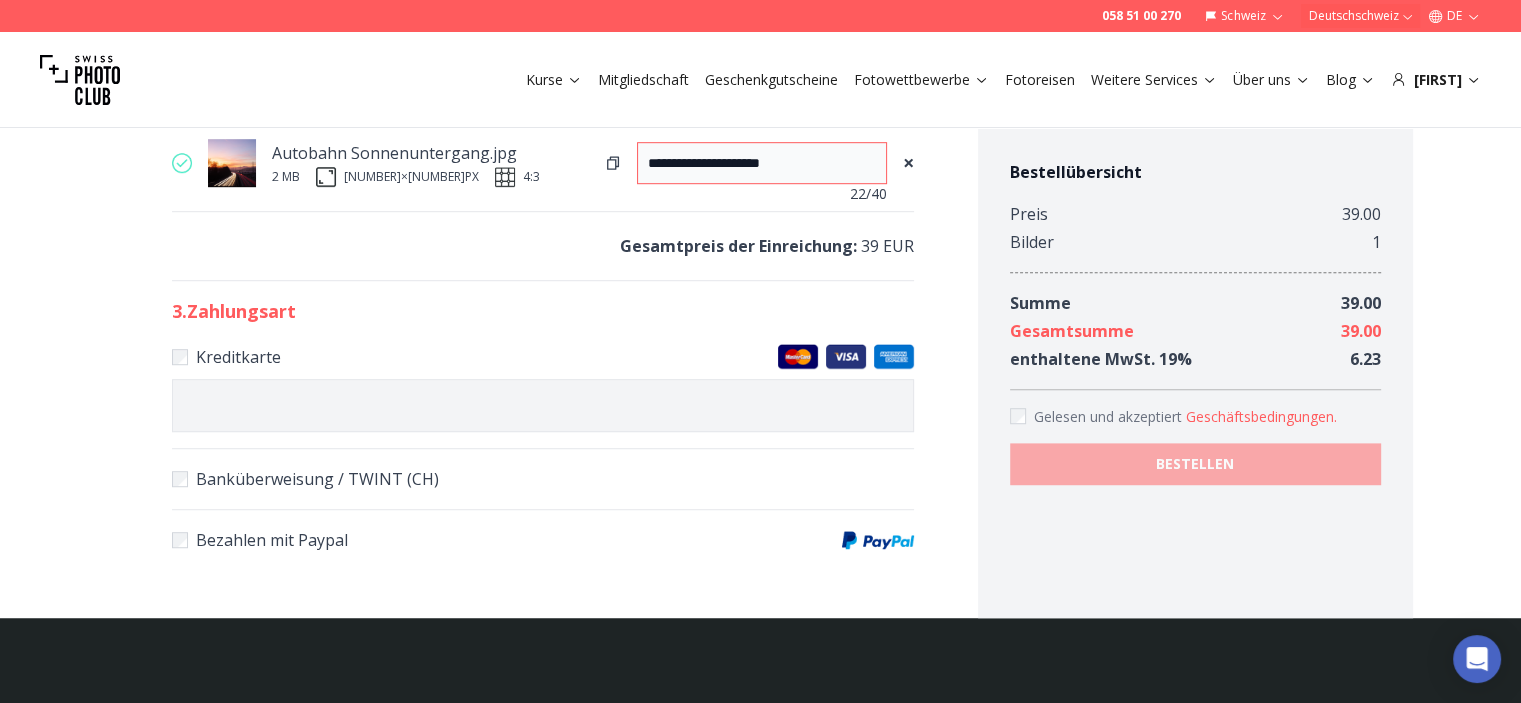 scroll, scrollTop: 1246, scrollLeft: 0, axis: vertical 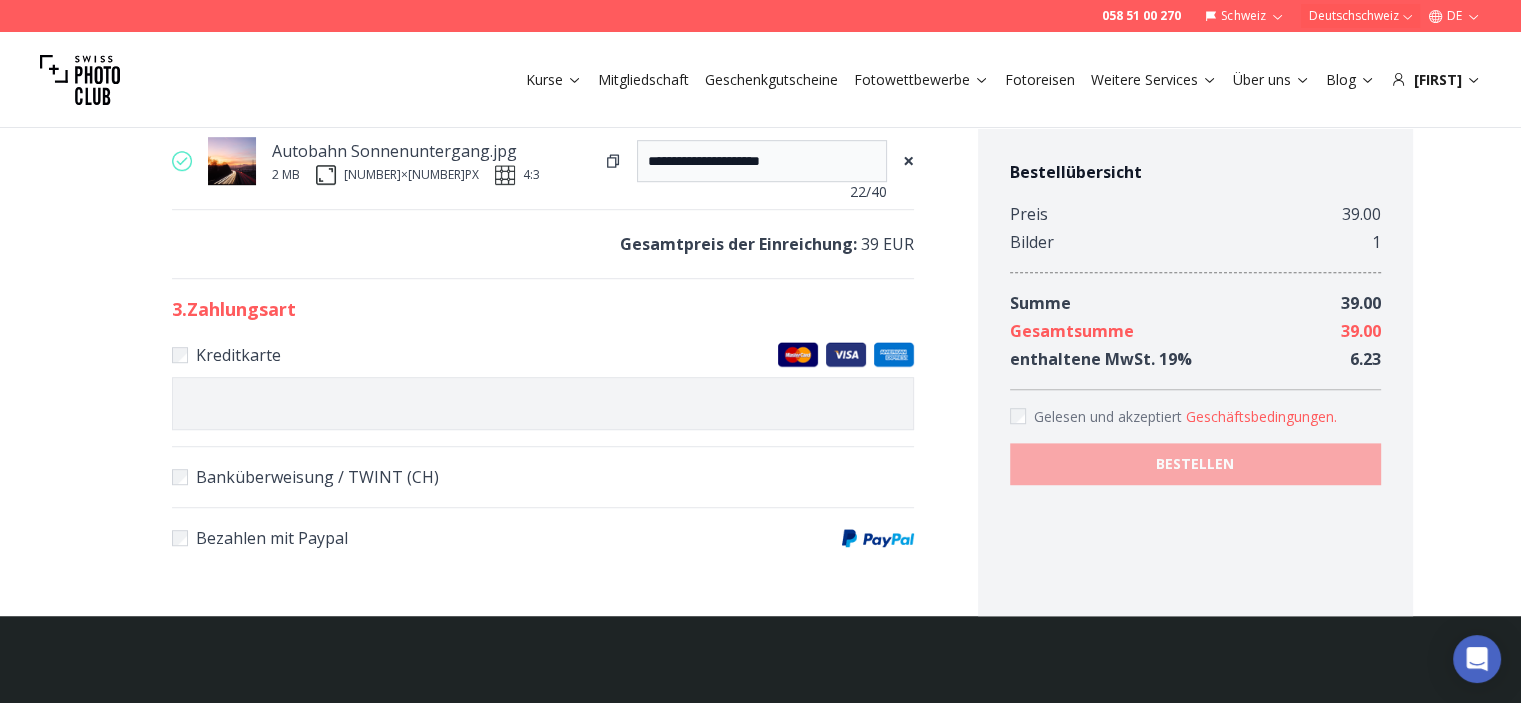 click on "Bezahlen mit Paypal" at bounding box center (543, 538) 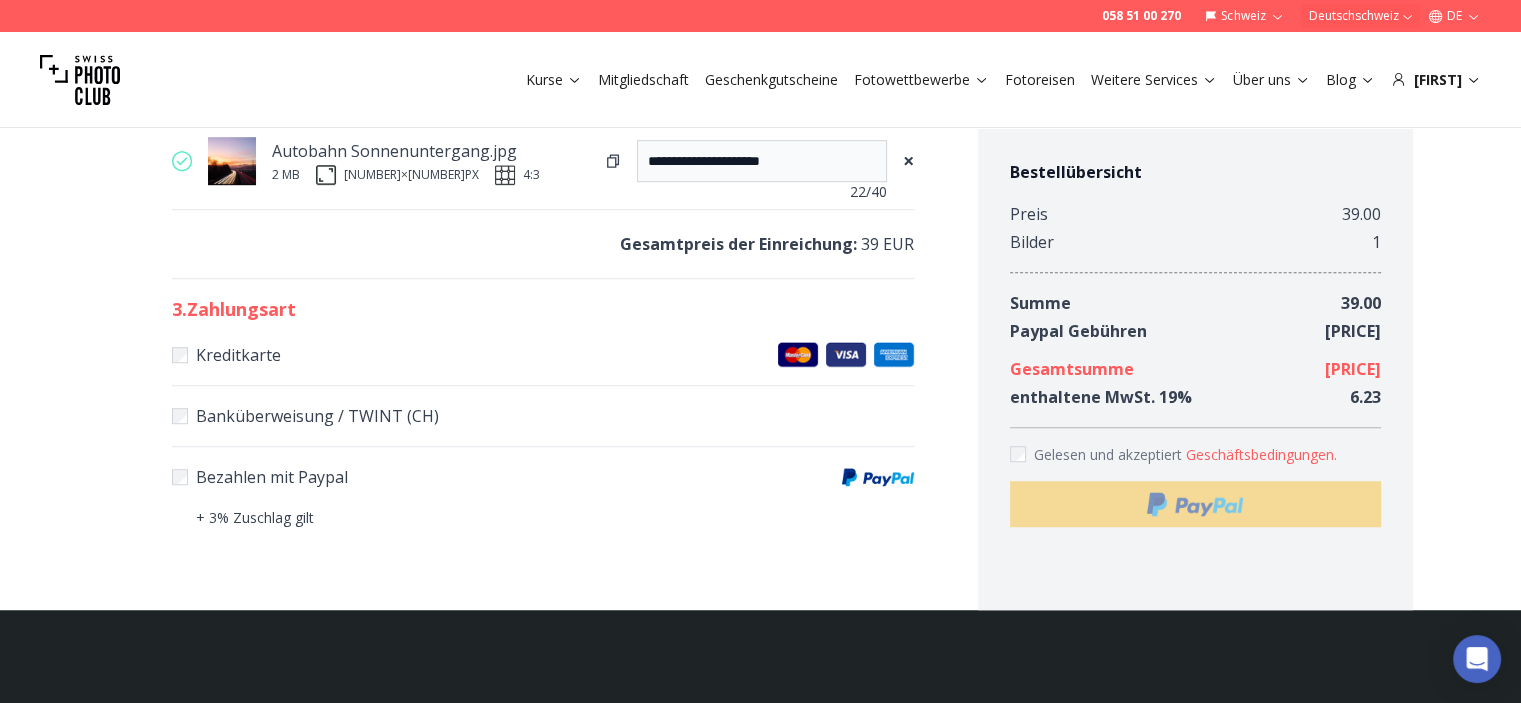 click on "Kreditkarte" at bounding box center [543, 355] 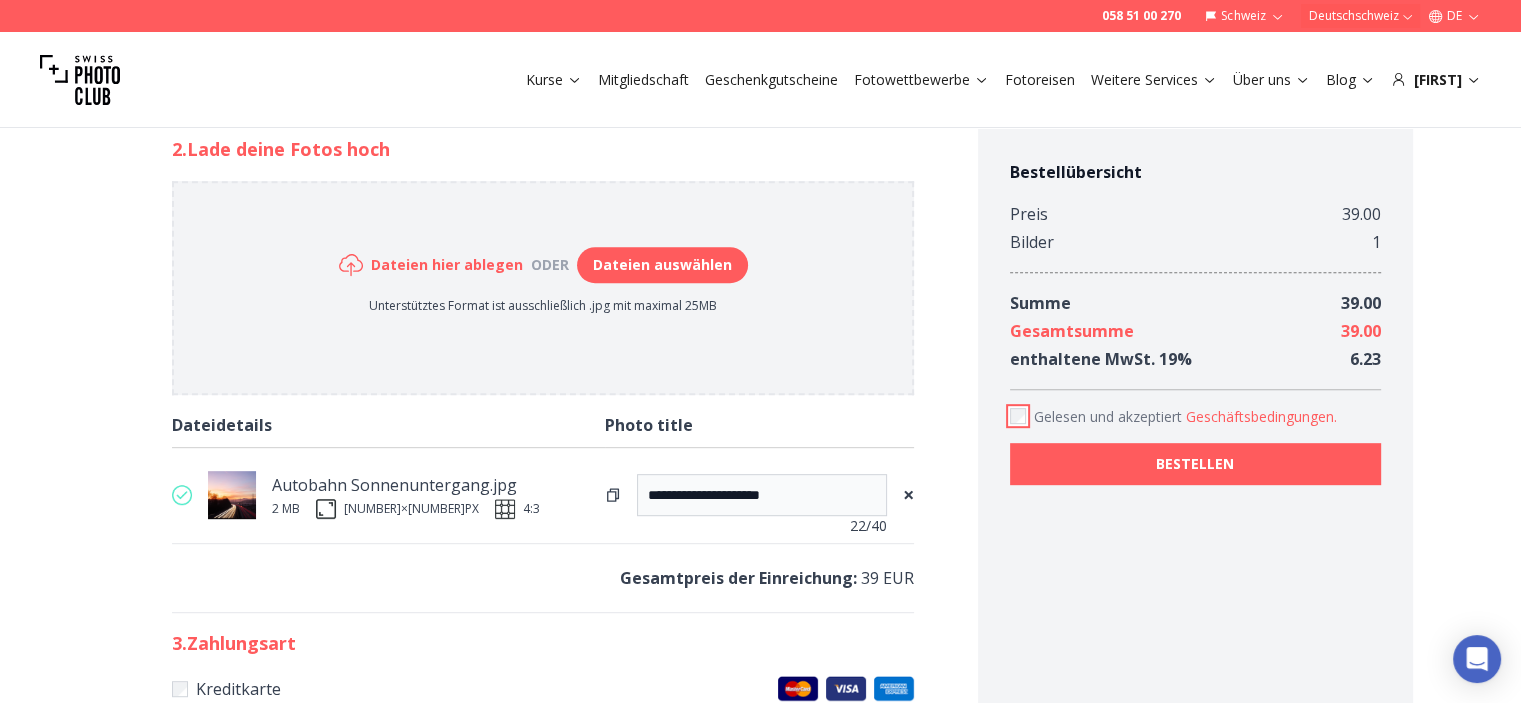 scroll, scrollTop: 811, scrollLeft: 0, axis: vertical 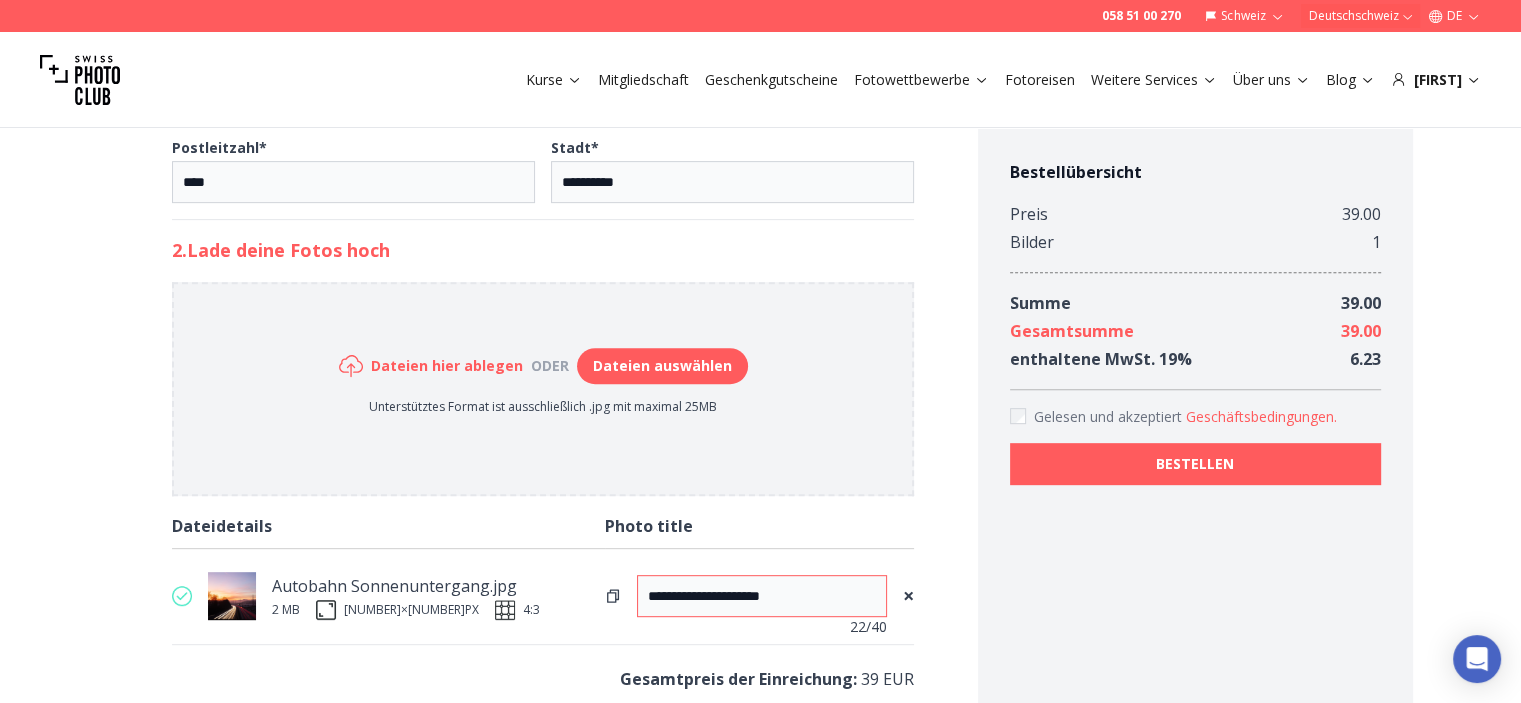 click on "**********" at bounding box center (762, 596) 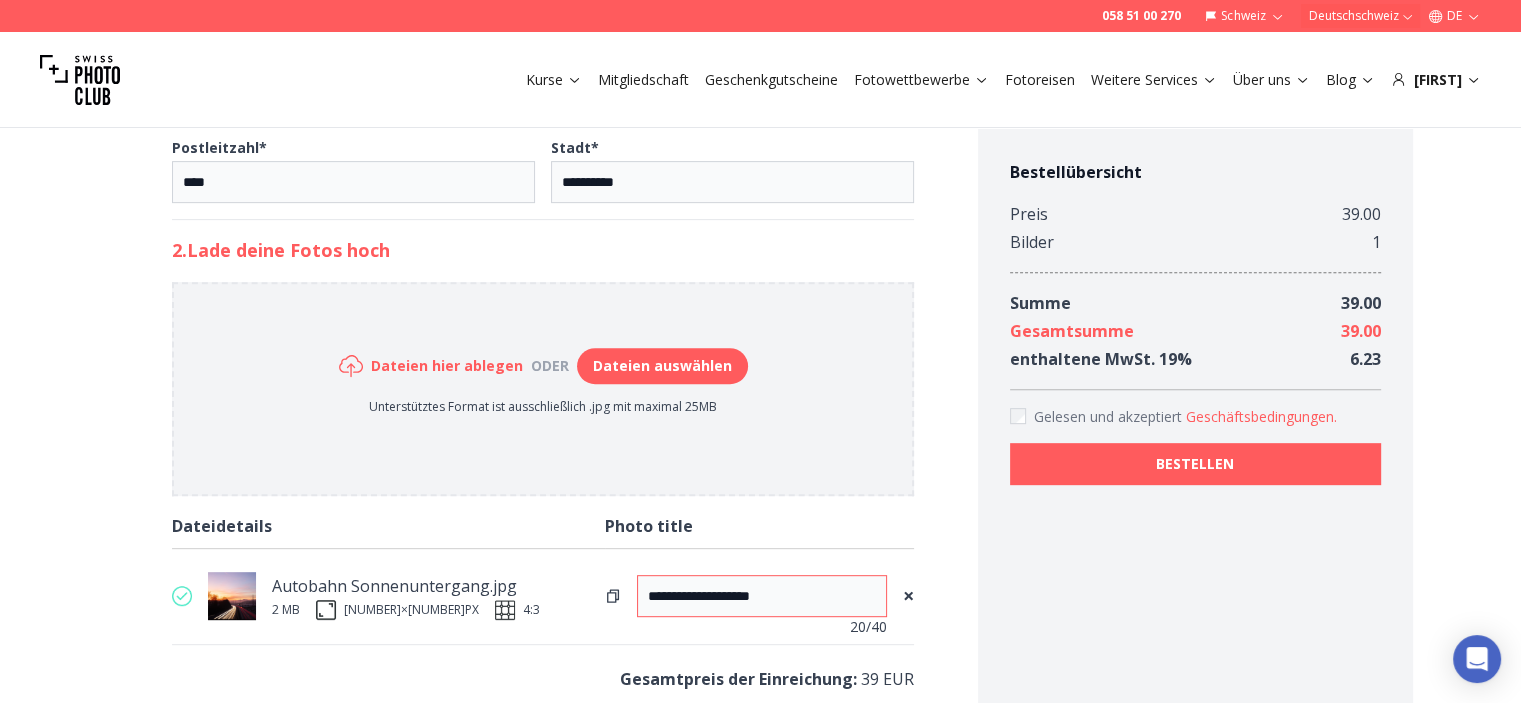 click on "**********" at bounding box center (762, 596) 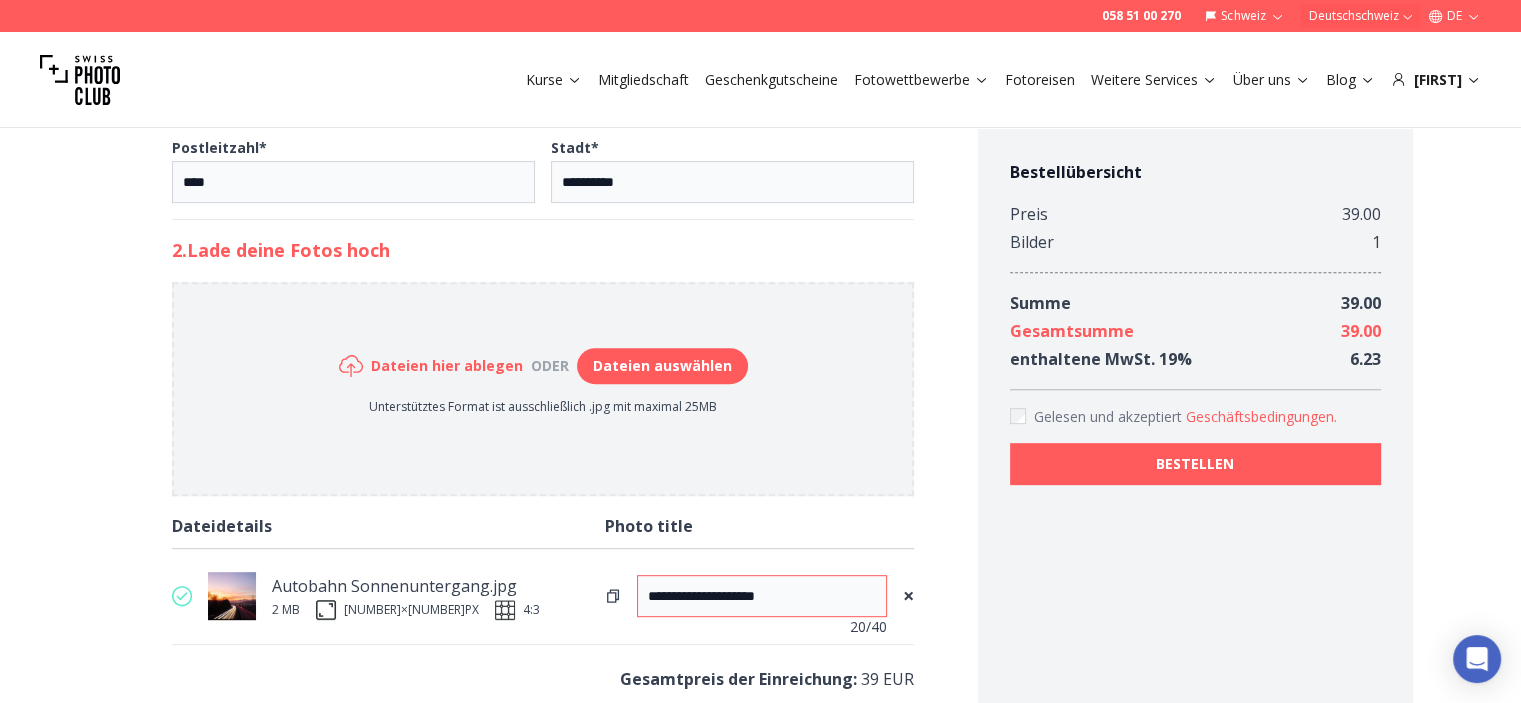 type on "**********" 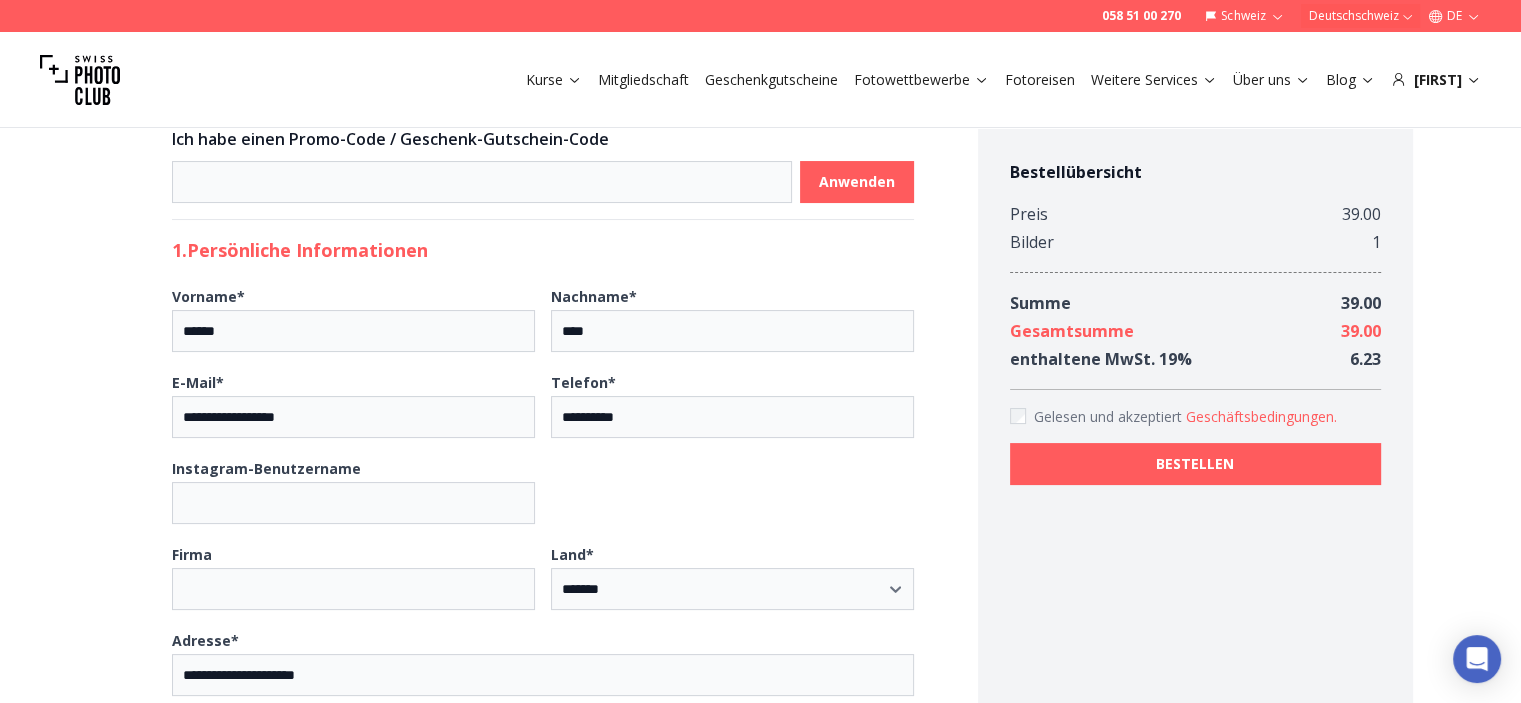 scroll, scrollTop: 0, scrollLeft: 0, axis: both 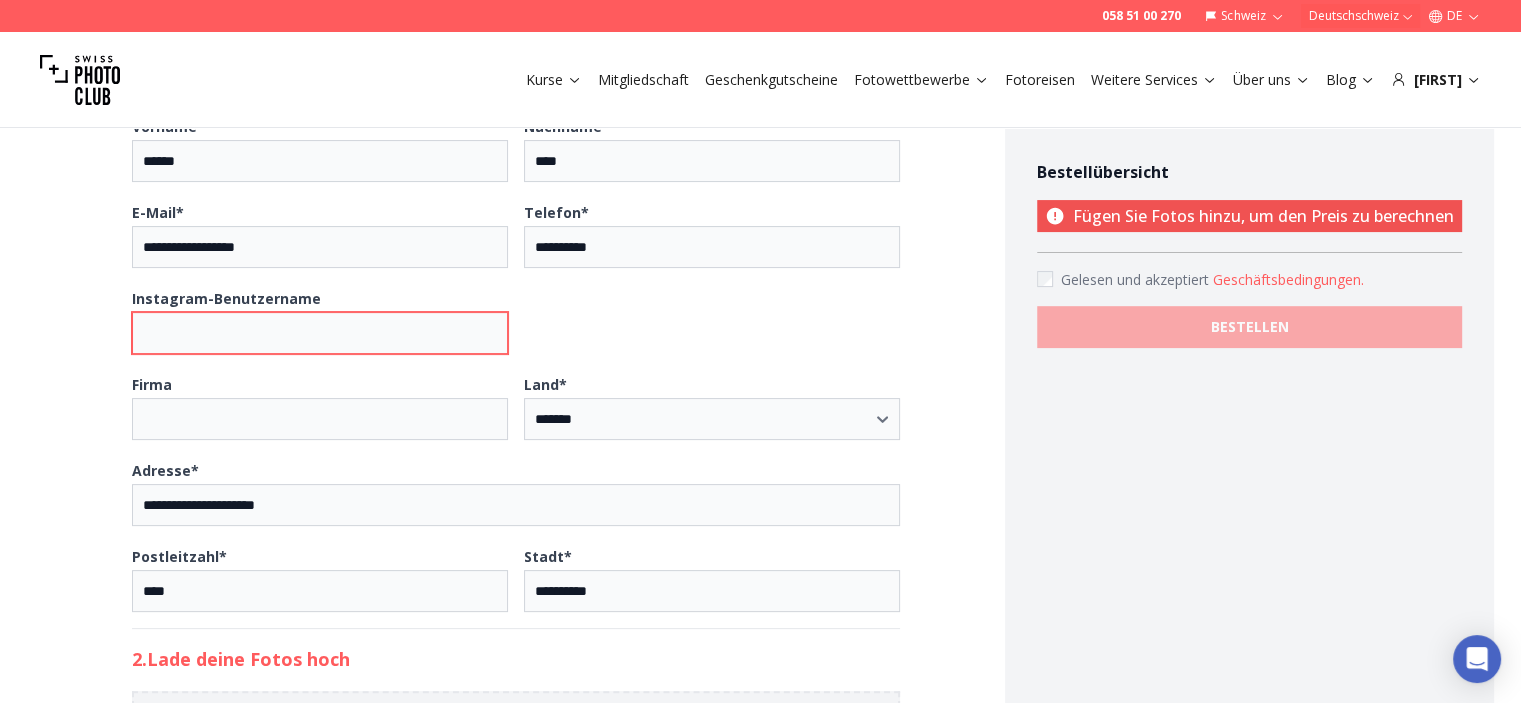 click on "Instagram-Benutzername" at bounding box center (320, 333) 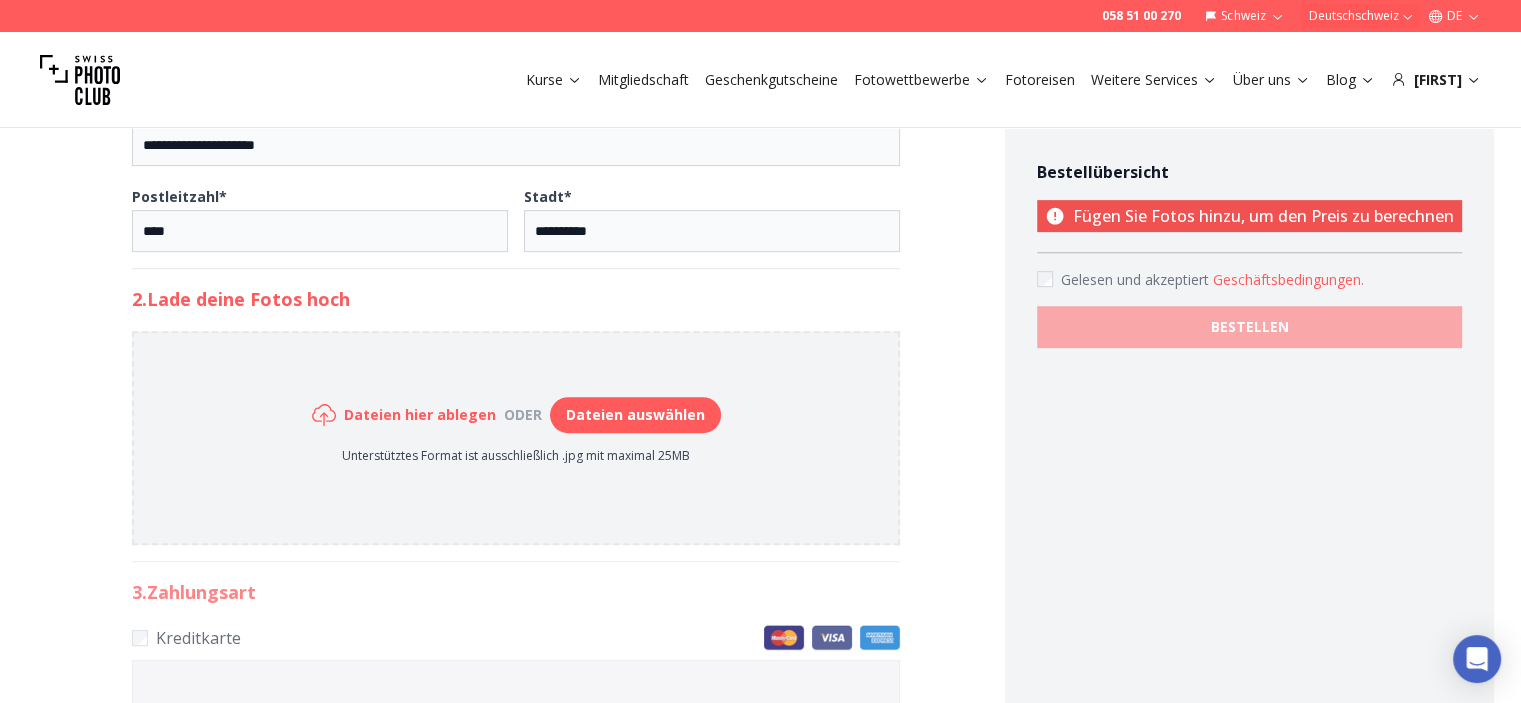 scroll, scrollTop: 764, scrollLeft: 0, axis: vertical 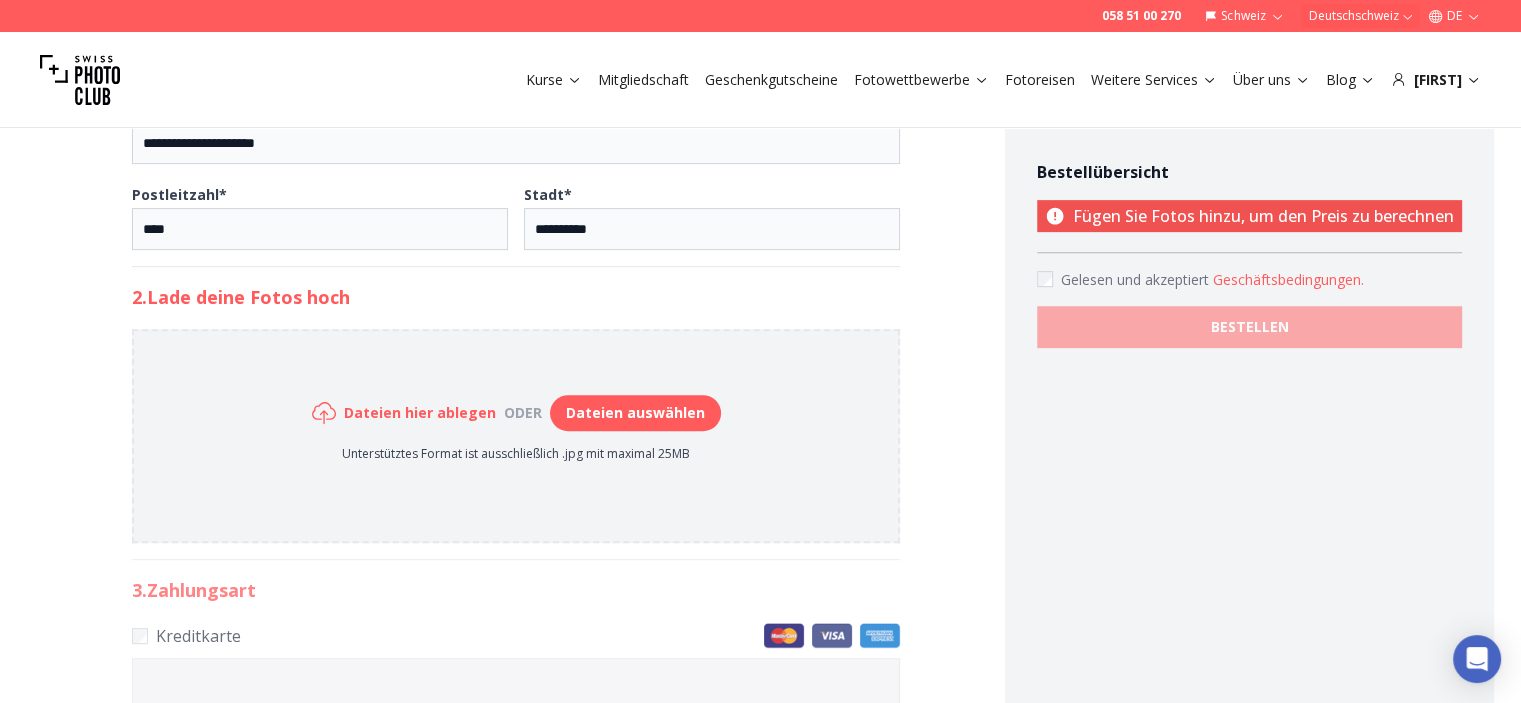 type on "**********" 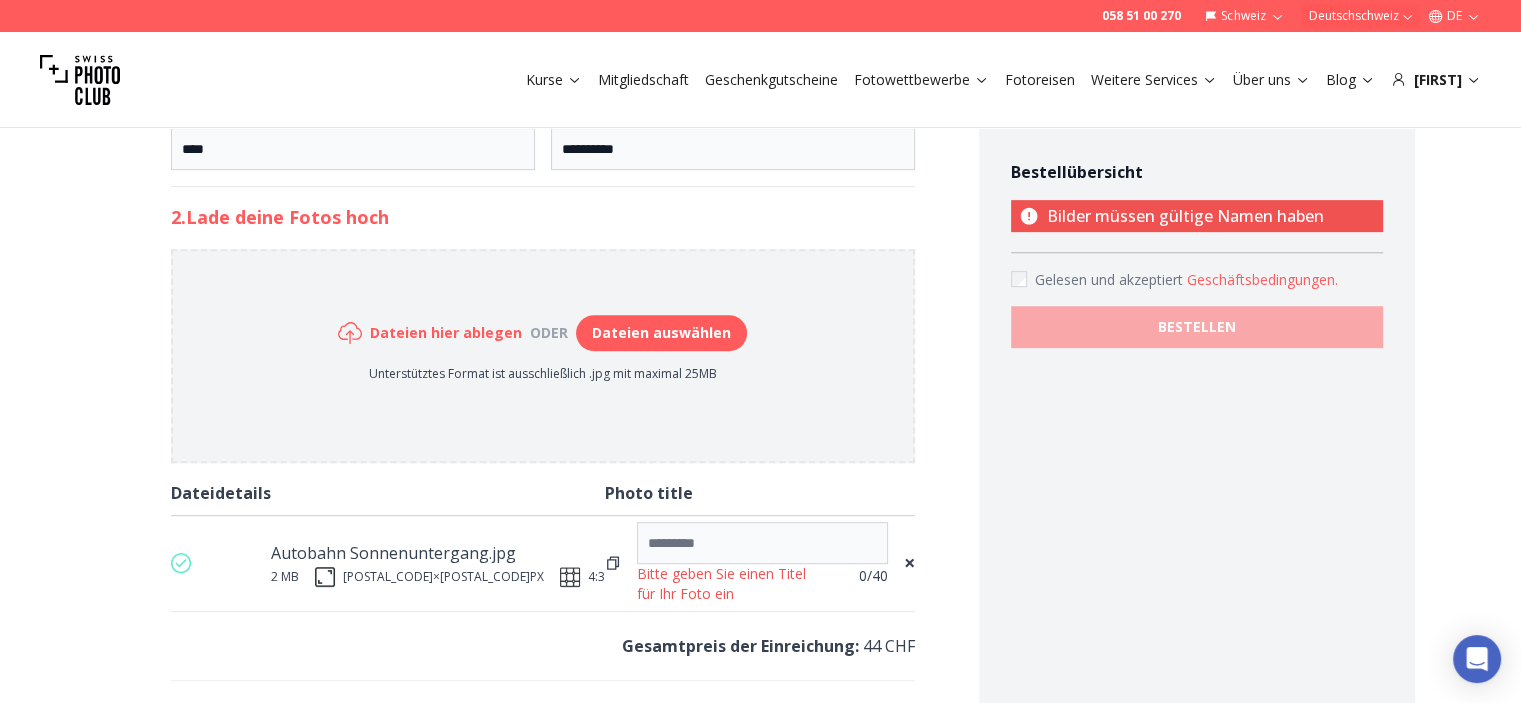 scroll, scrollTop: 931, scrollLeft: 0, axis: vertical 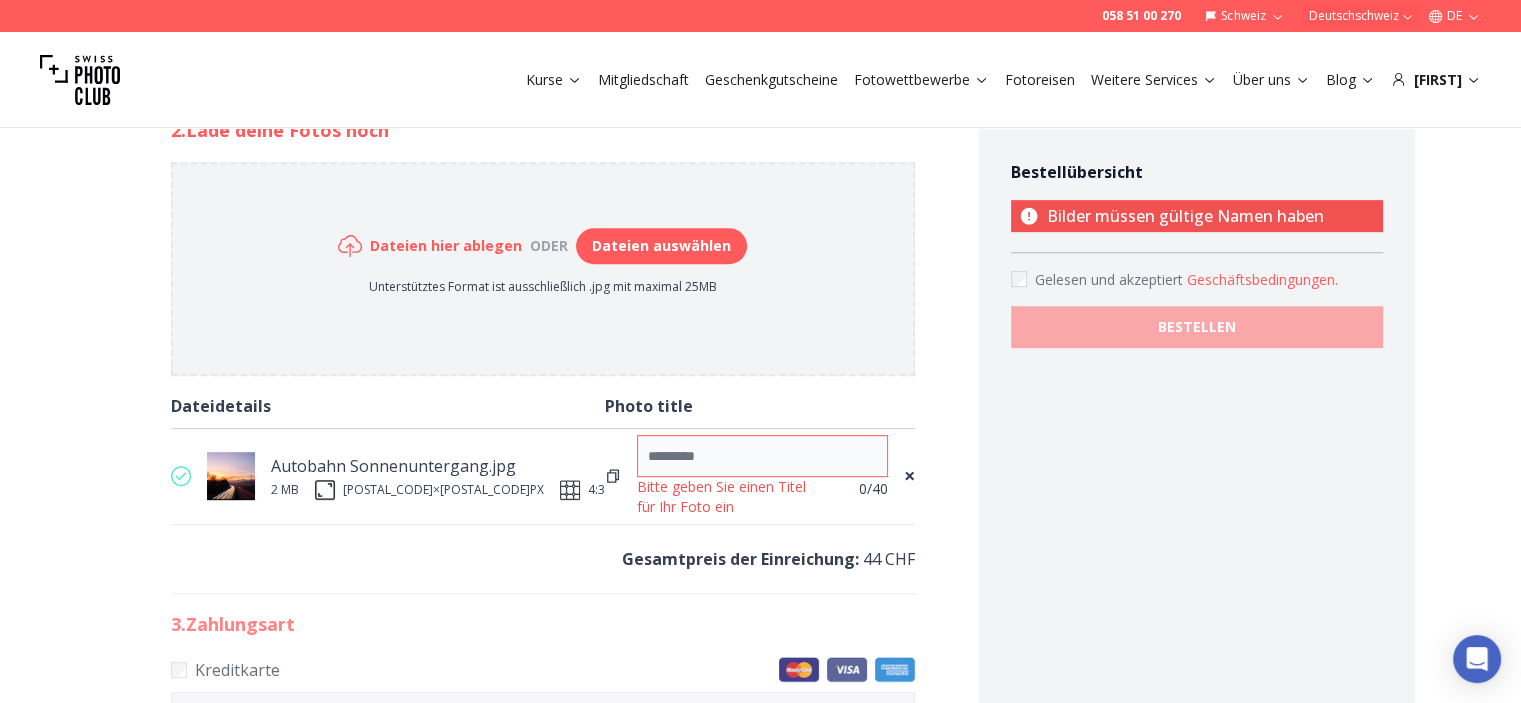 click at bounding box center (762, 456) 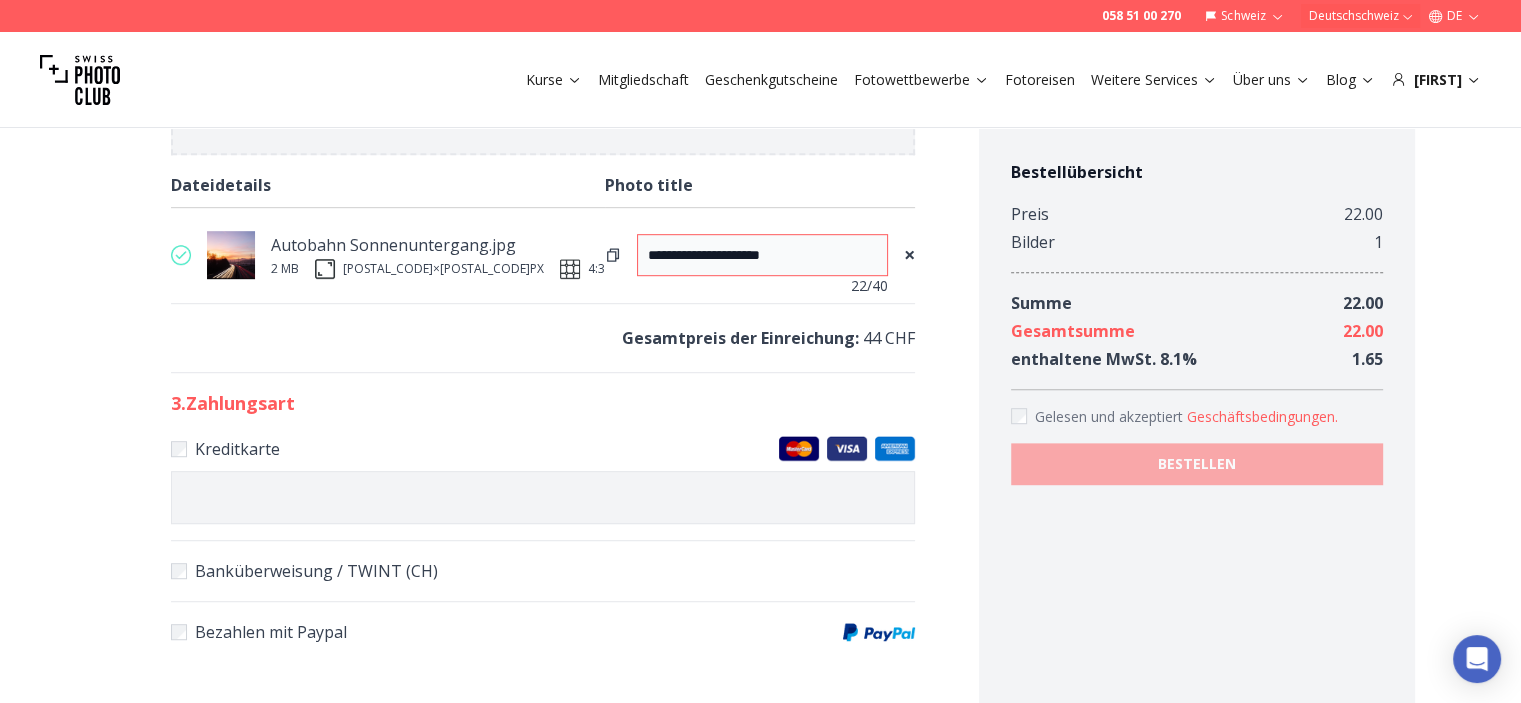 scroll, scrollTop: 1236, scrollLeft: 0, axis: vertical 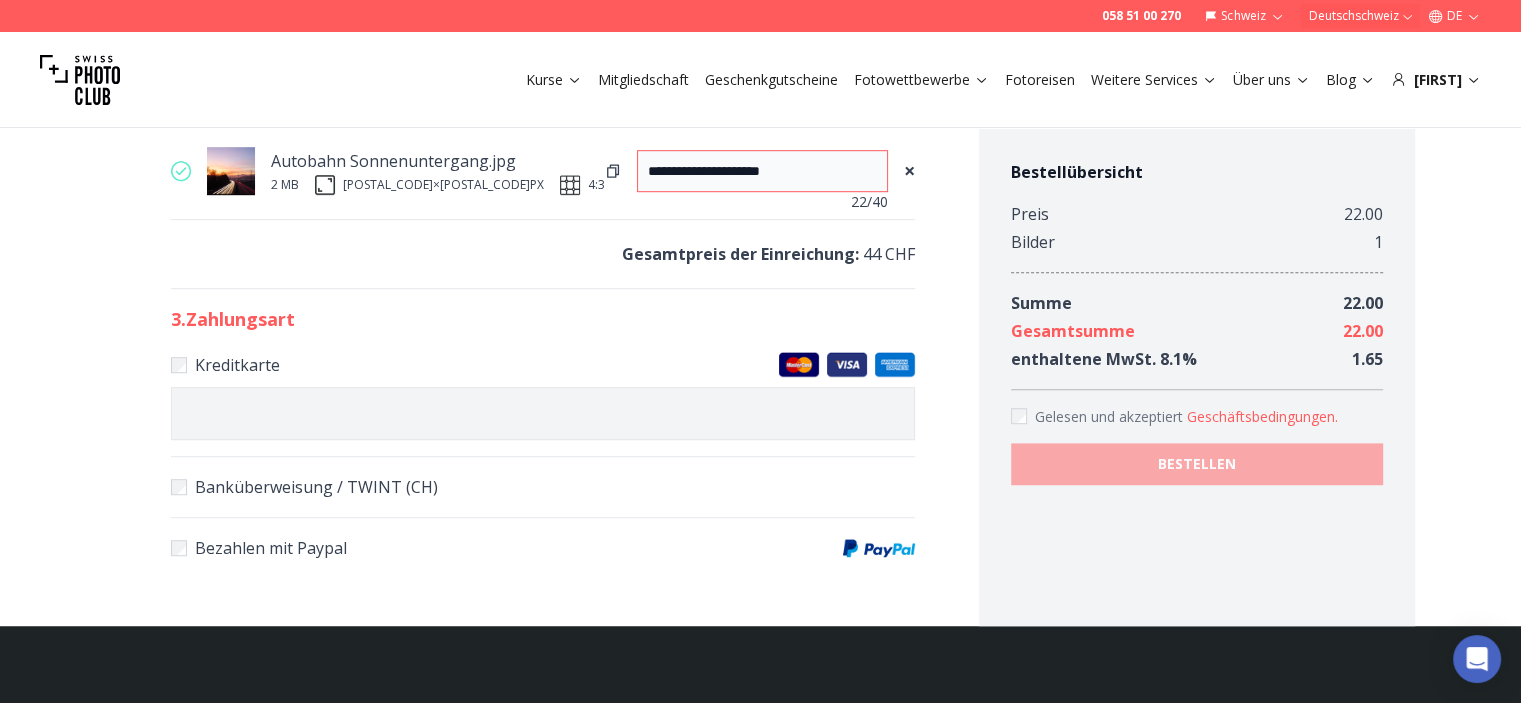 type on "**********" 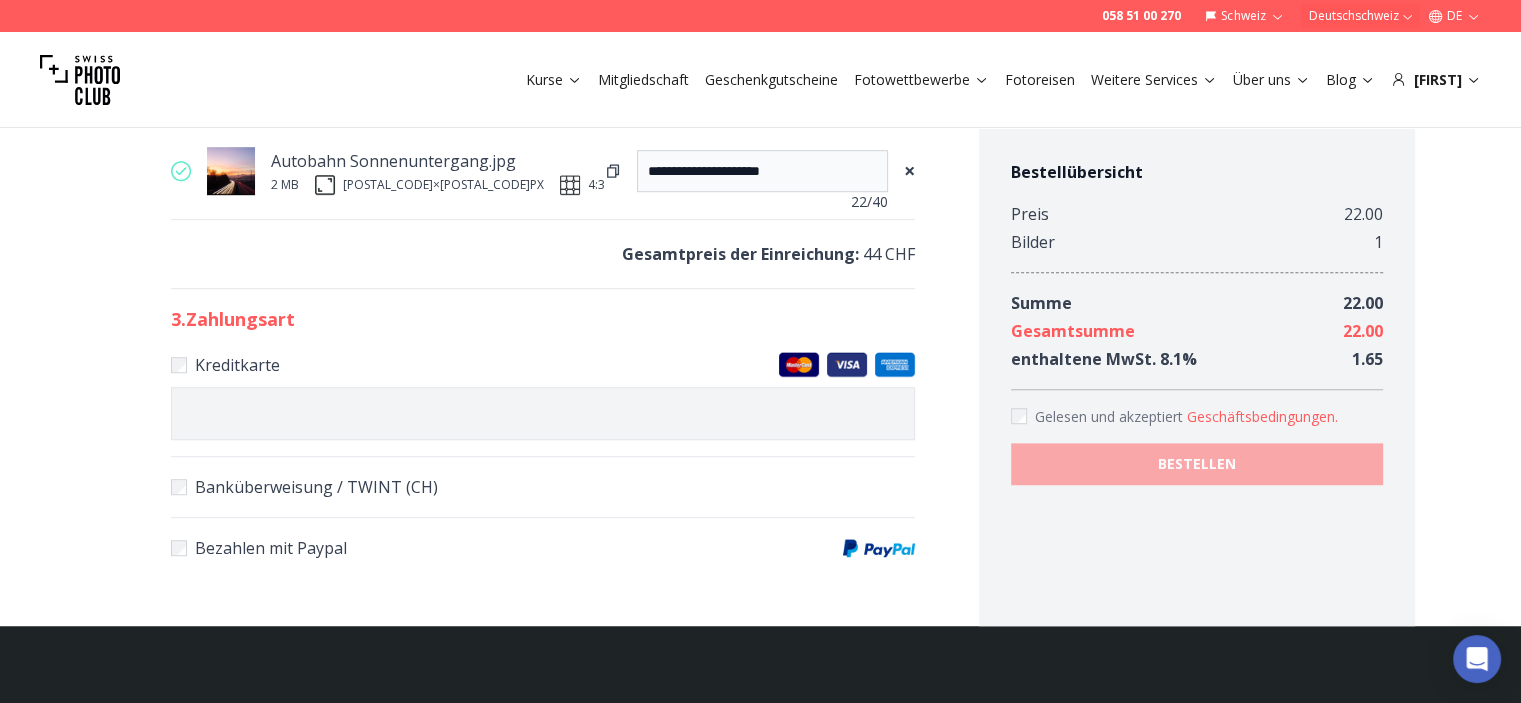 click on "Banküberweisung / TWINT (CH)" at bounding box center [543, 487] 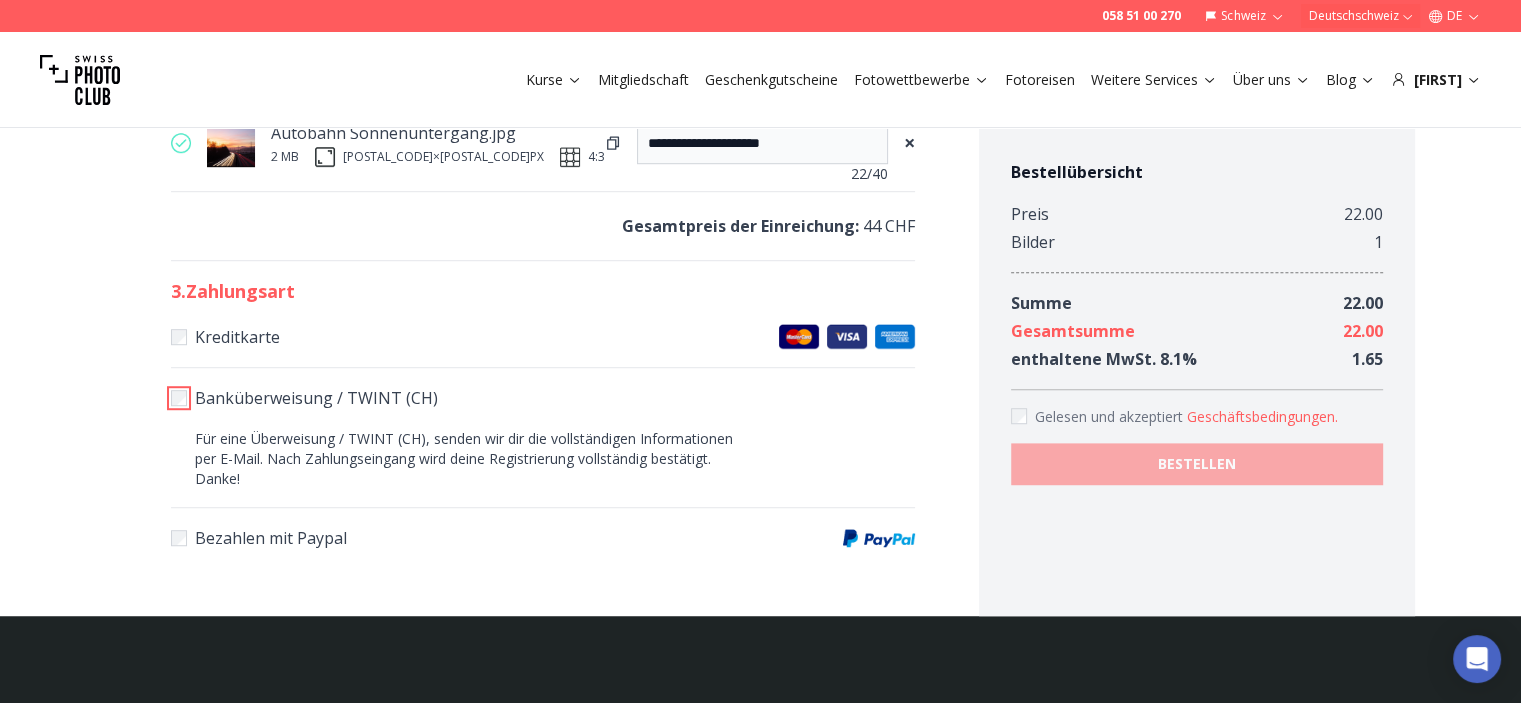 scroll, scrollTop: 1295, scrollLeft: 0, axis: vertical 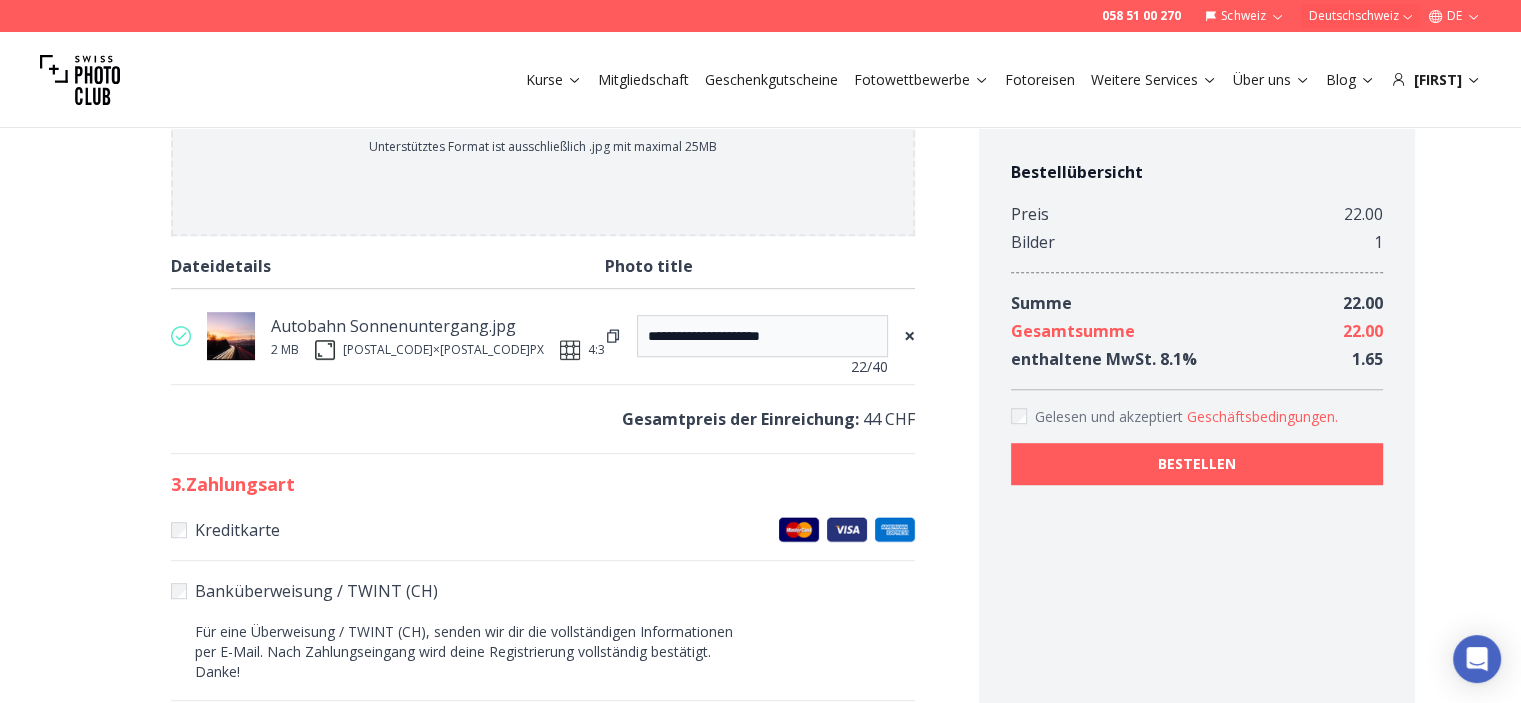 click on "Gesamtpreis der Einreichung :   44   CHF" at bounding box center [543, 419] 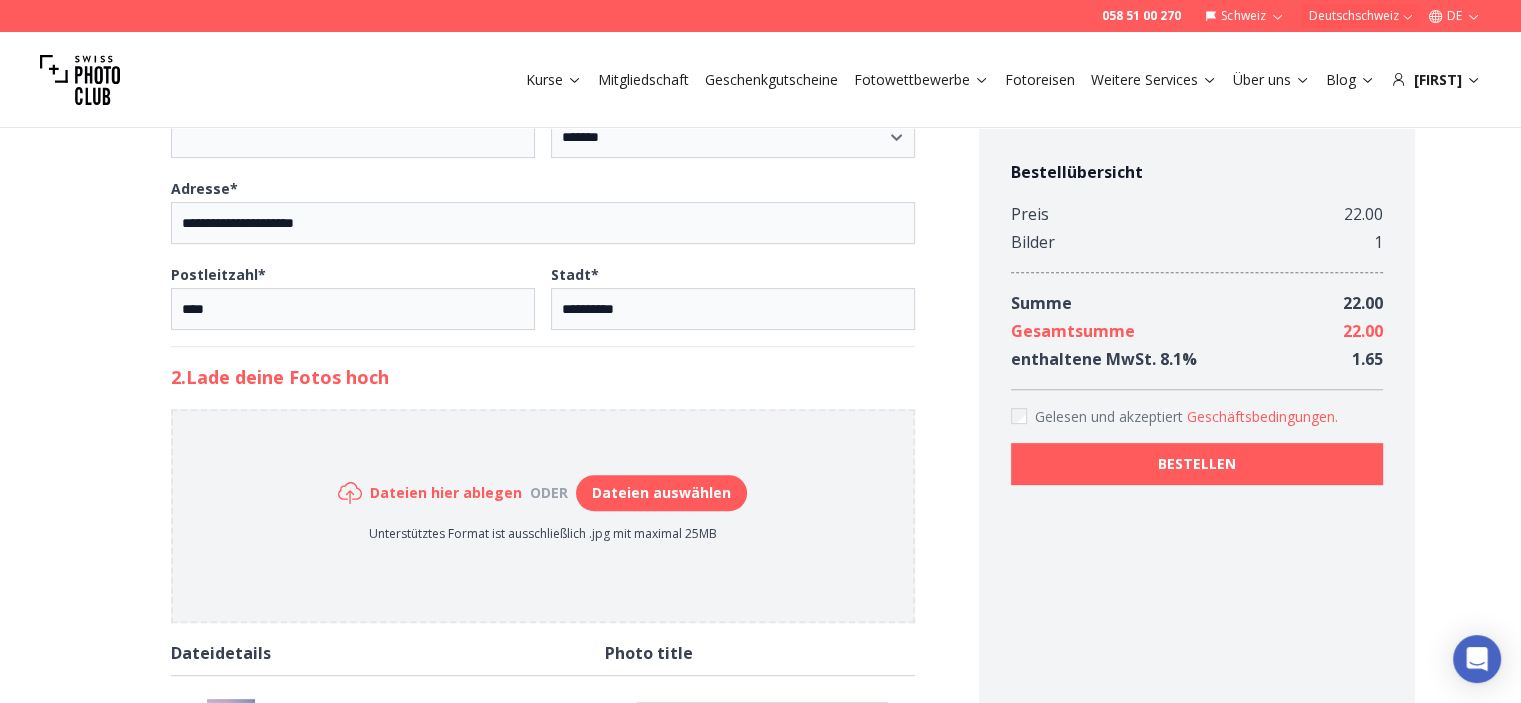scroll, scrollTop: 684, scrollLeft: 0, axis: vertical 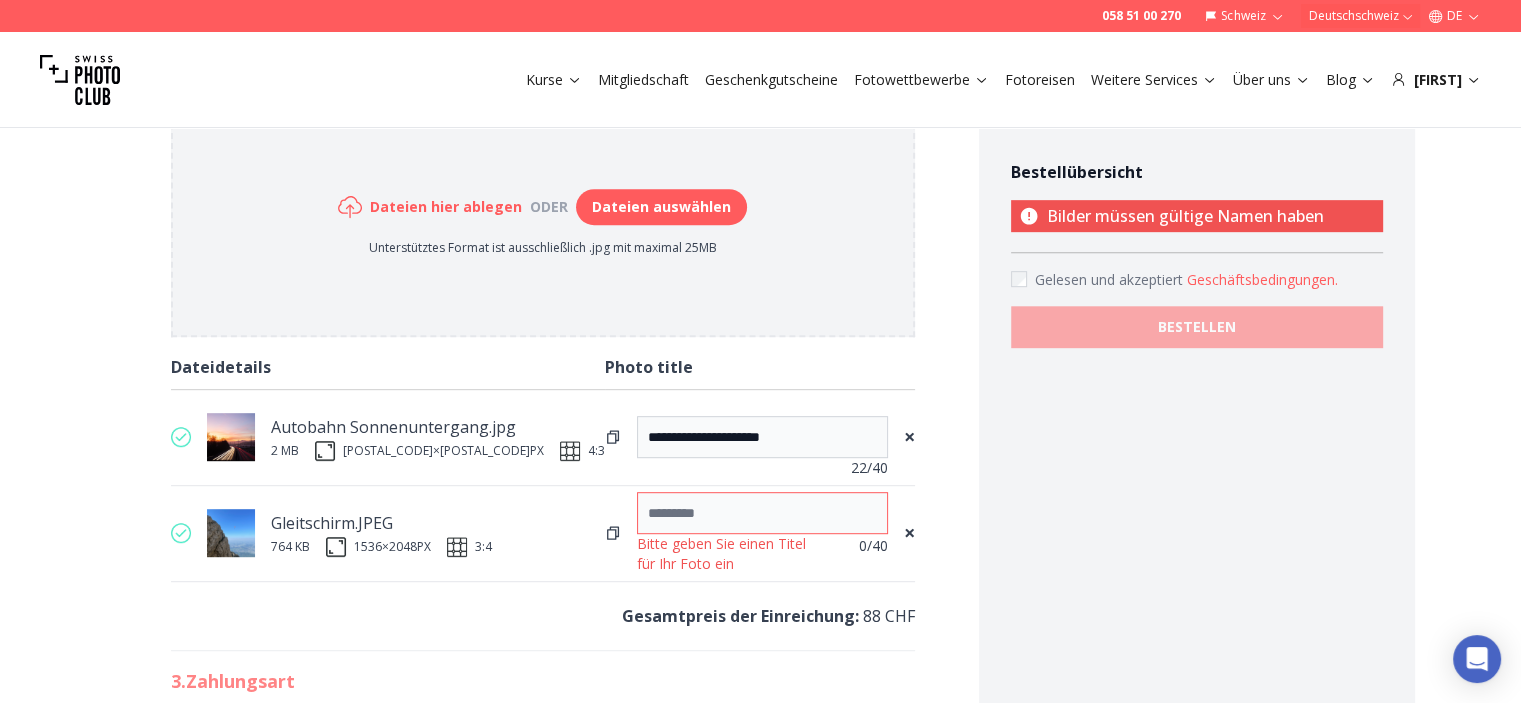 click at bounding box center (762, 513) 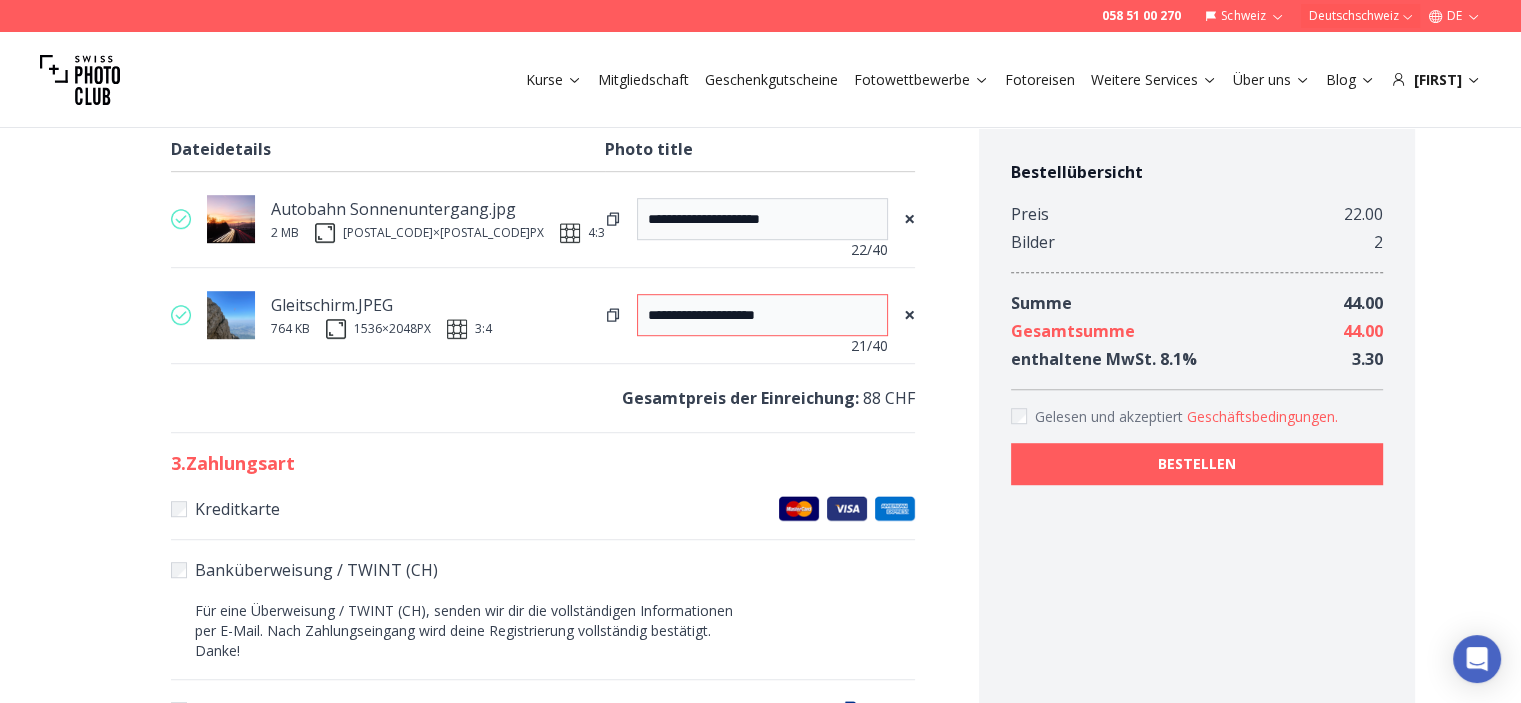 scroll, scrollTop: 1187, scrollLeft: 0, axis: vertical 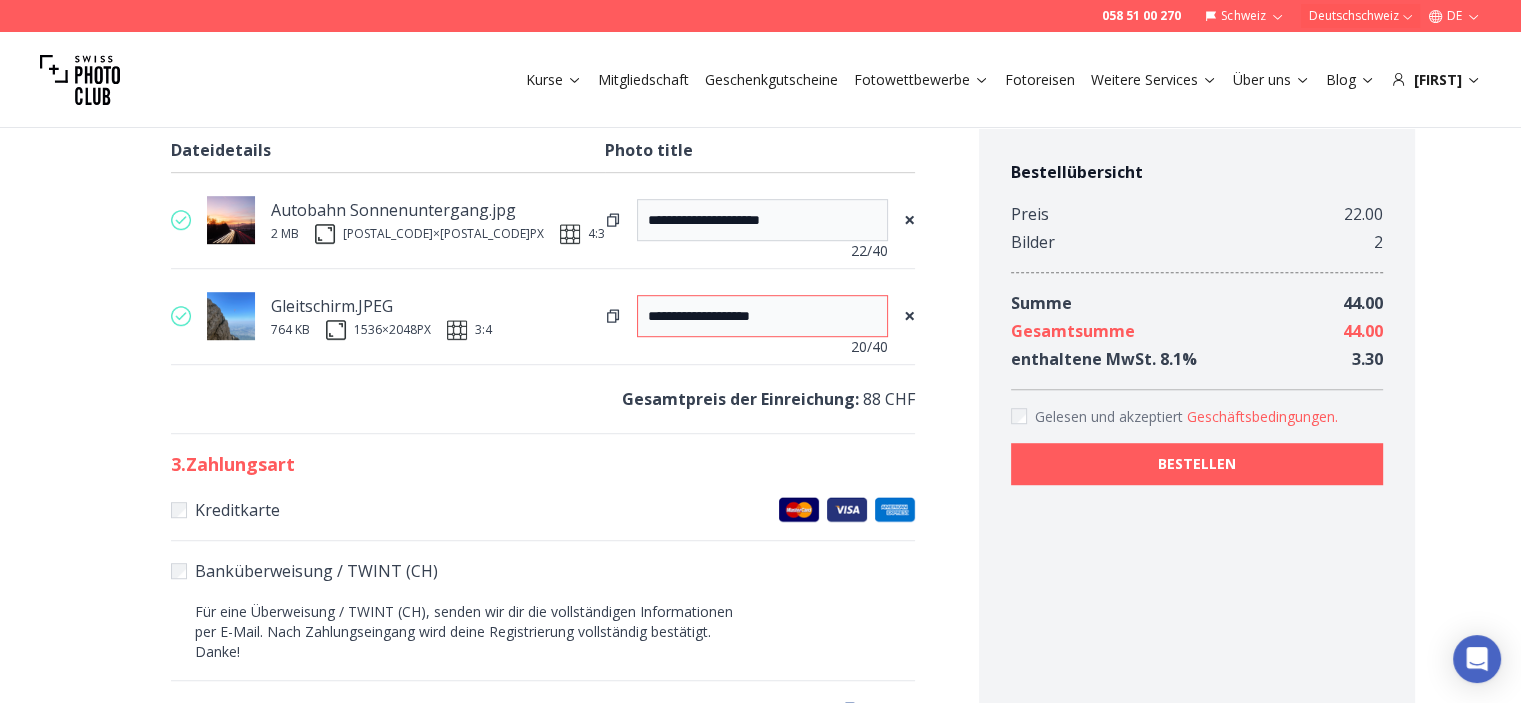 type on "**********" 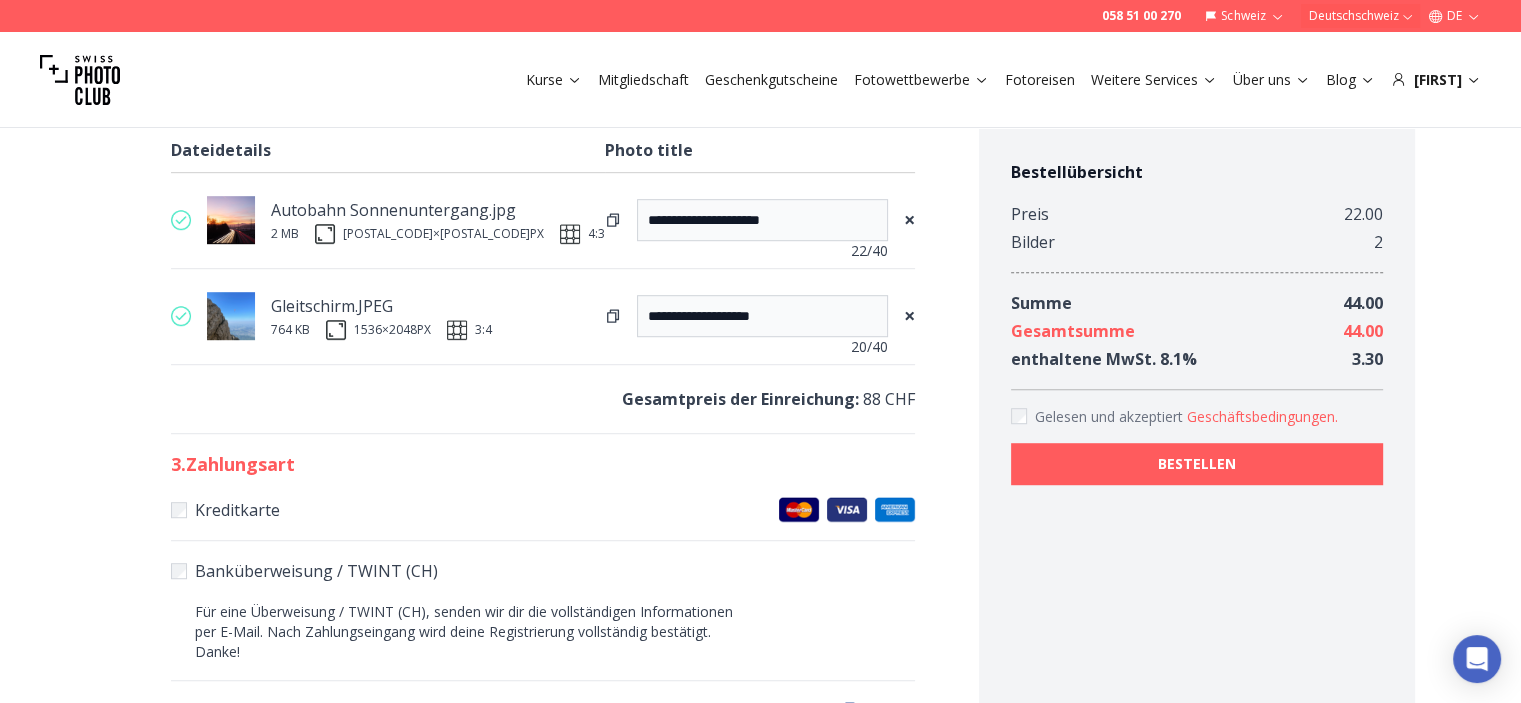 click on "×" at bounding box center [909, 316] 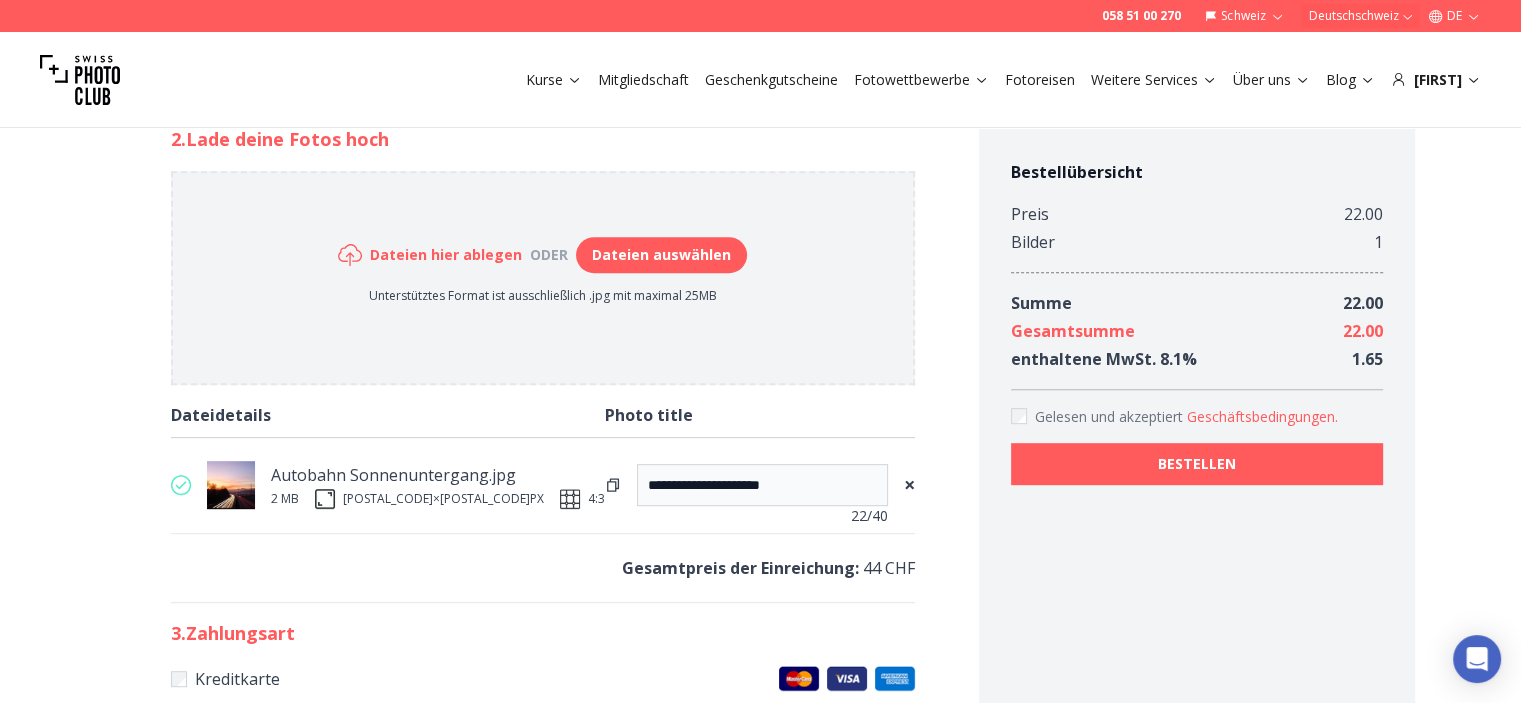 scroll, scrollTop: 919, scrollLeft: 0, axis: vertical 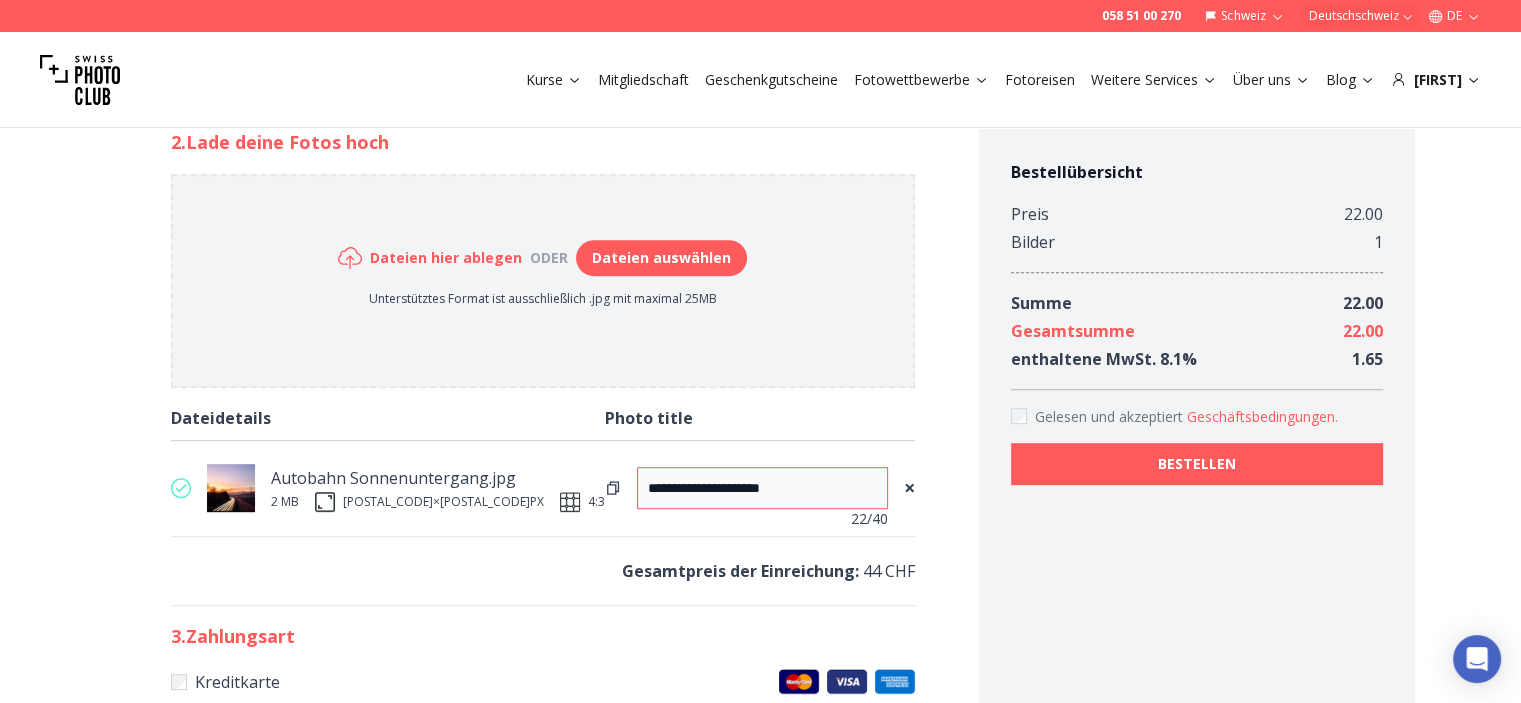 click on "**********" at bounding box center [762, 488] 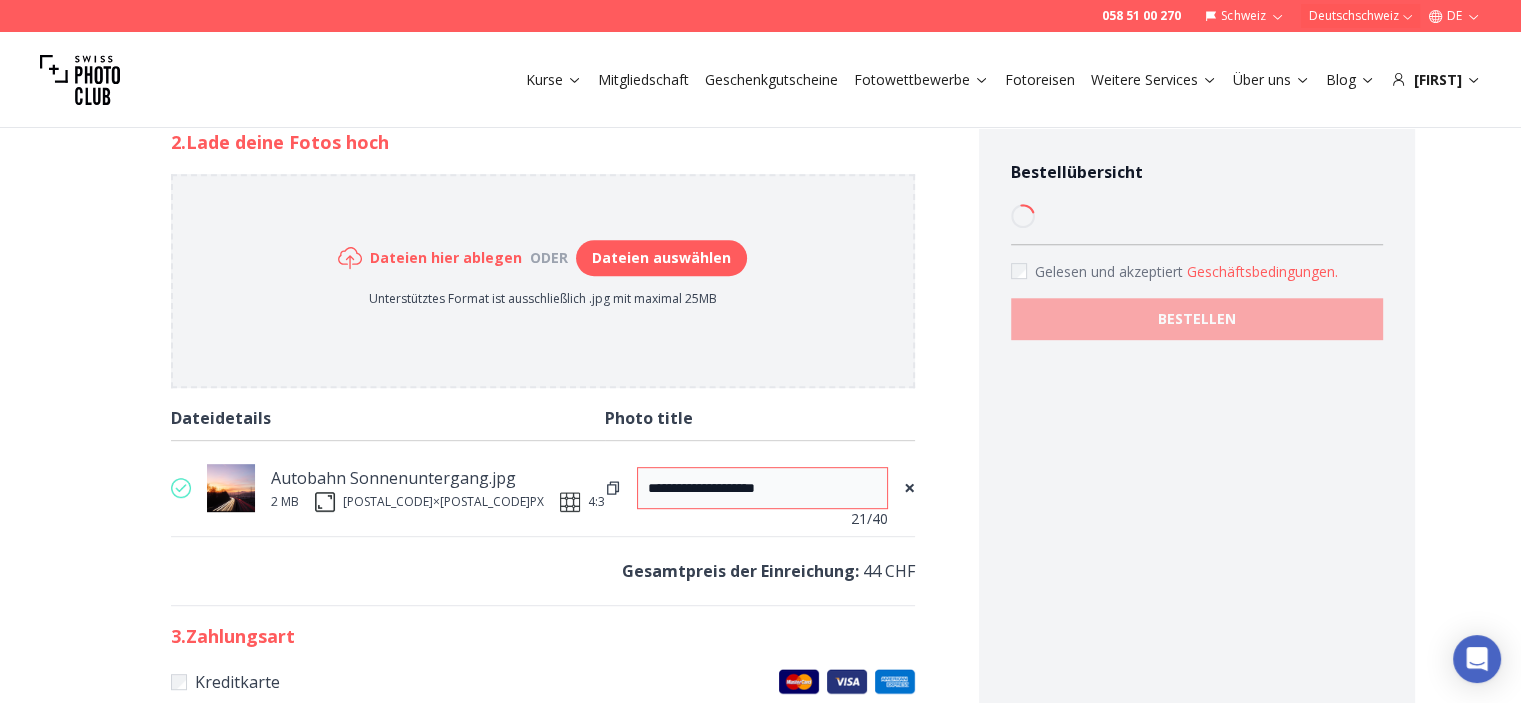 type on "**********" 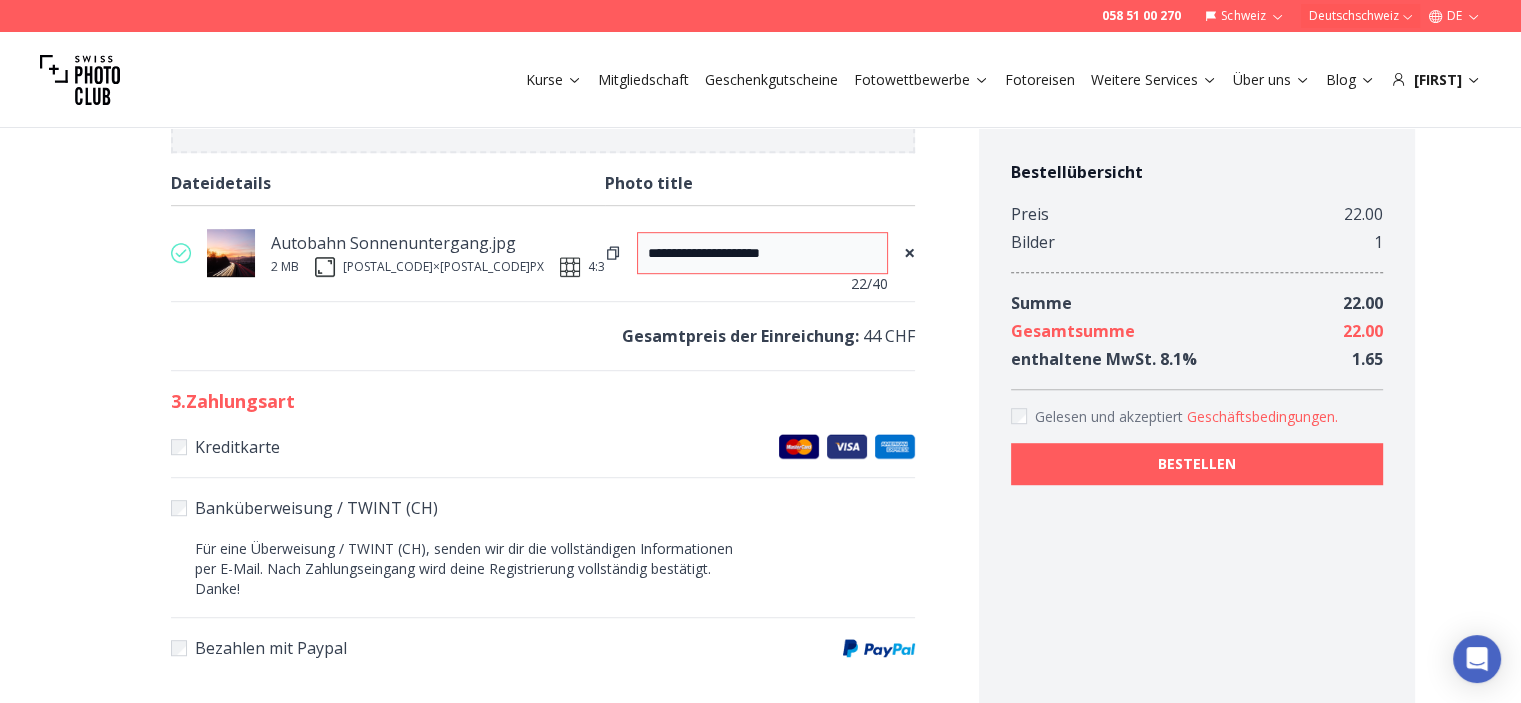 scroll, scrollTop: 1278, scrollLeft: 0, axis: vertical 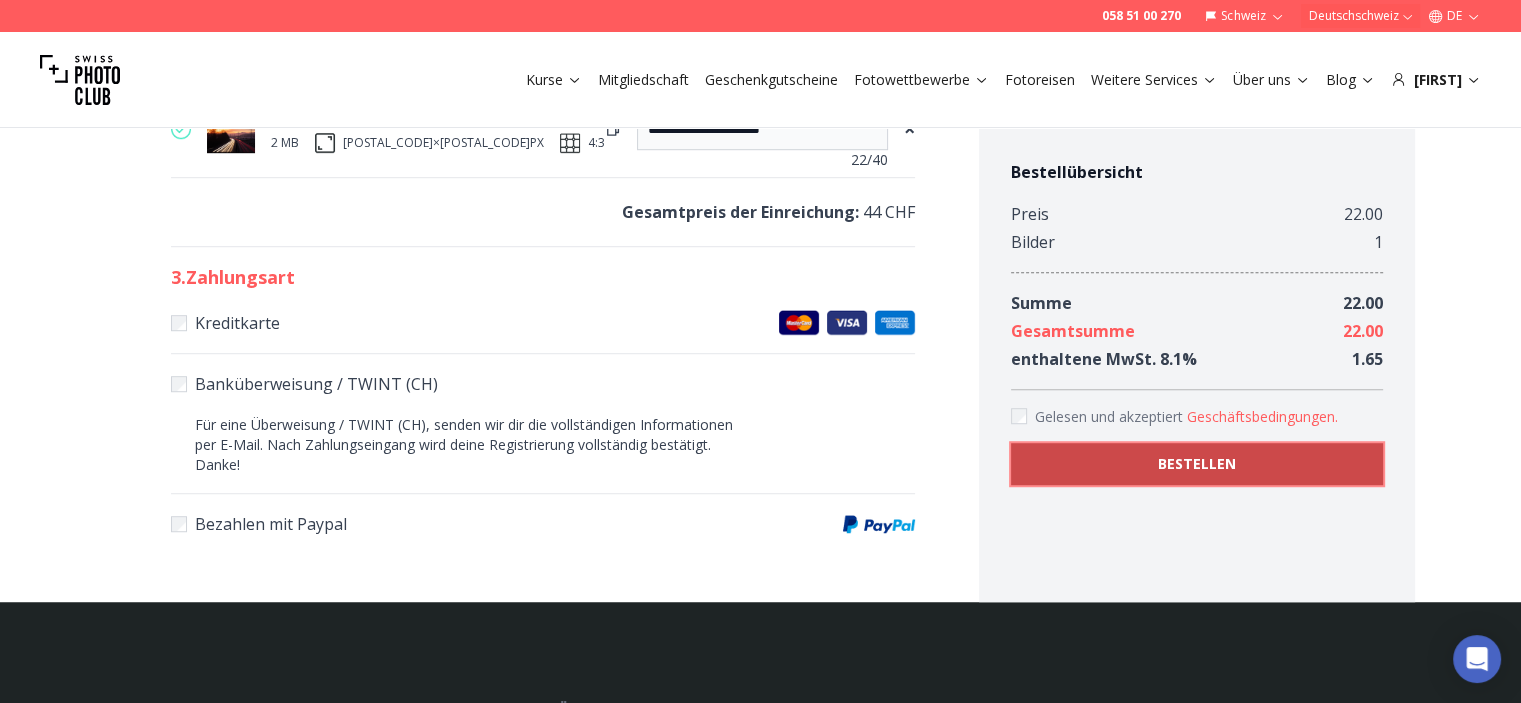click on "BESTELLEN" at bounding box center (1197, 464) 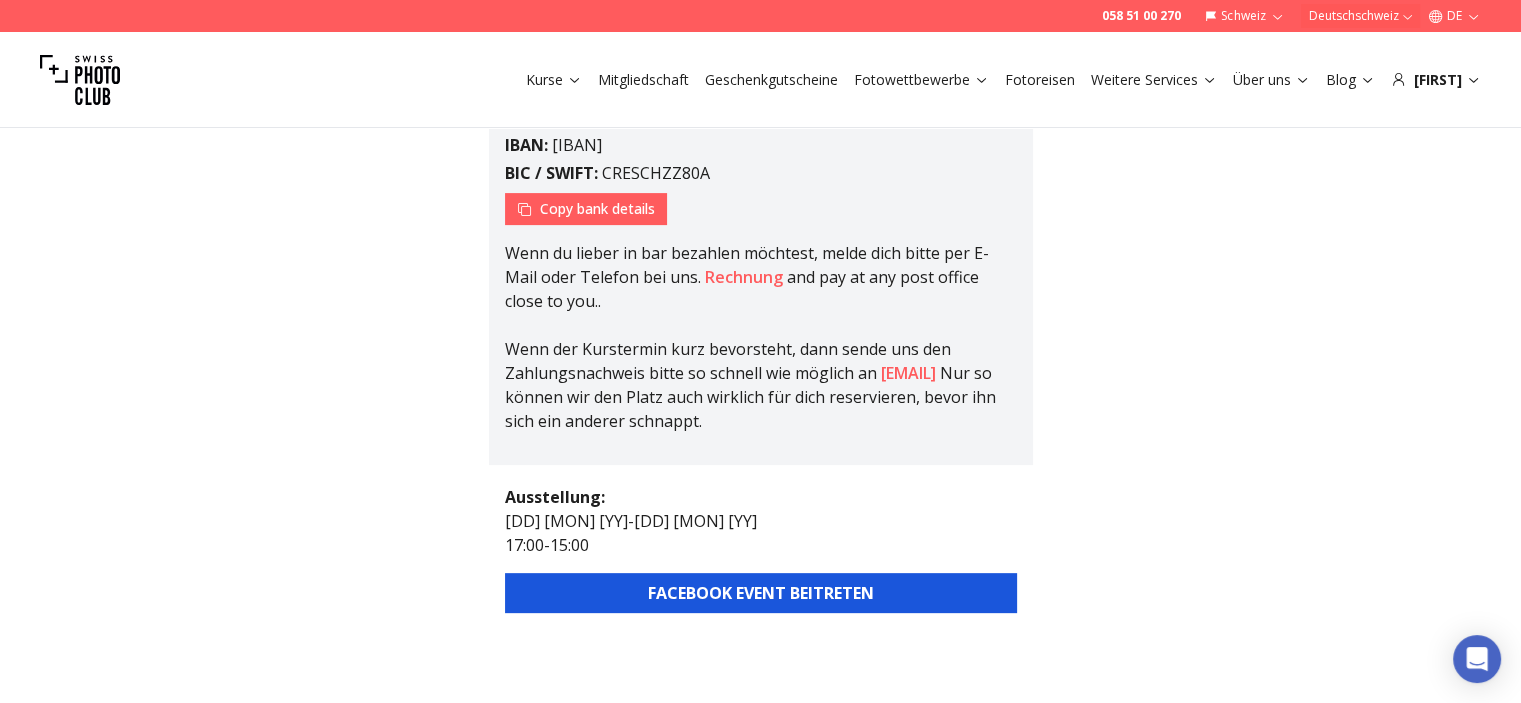 scroll, scrollTop: 548, scrollLeft: 0, axis: vertical 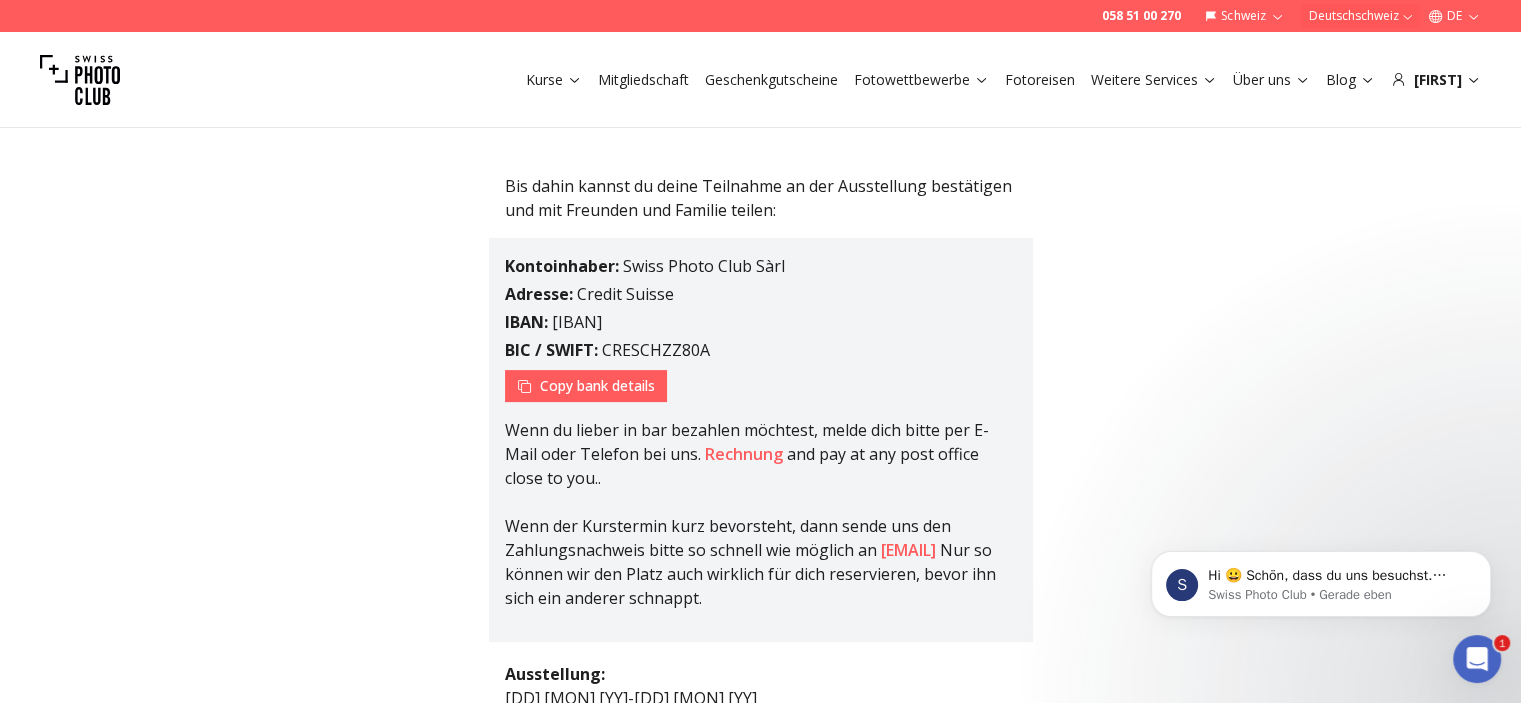 click on "Rechnung" at bounding box center (744, 454) 